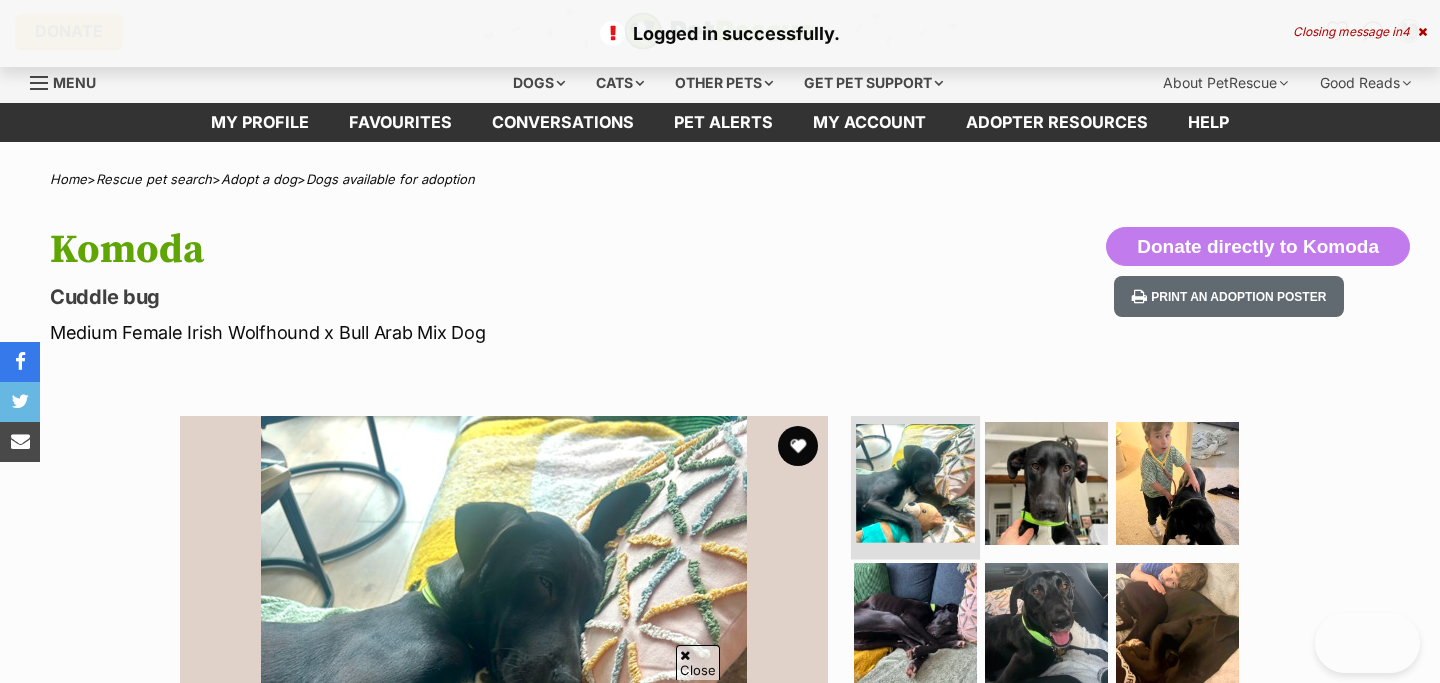 scroll, scrollTop: 284, scrollLeft: 0, axis: vertical 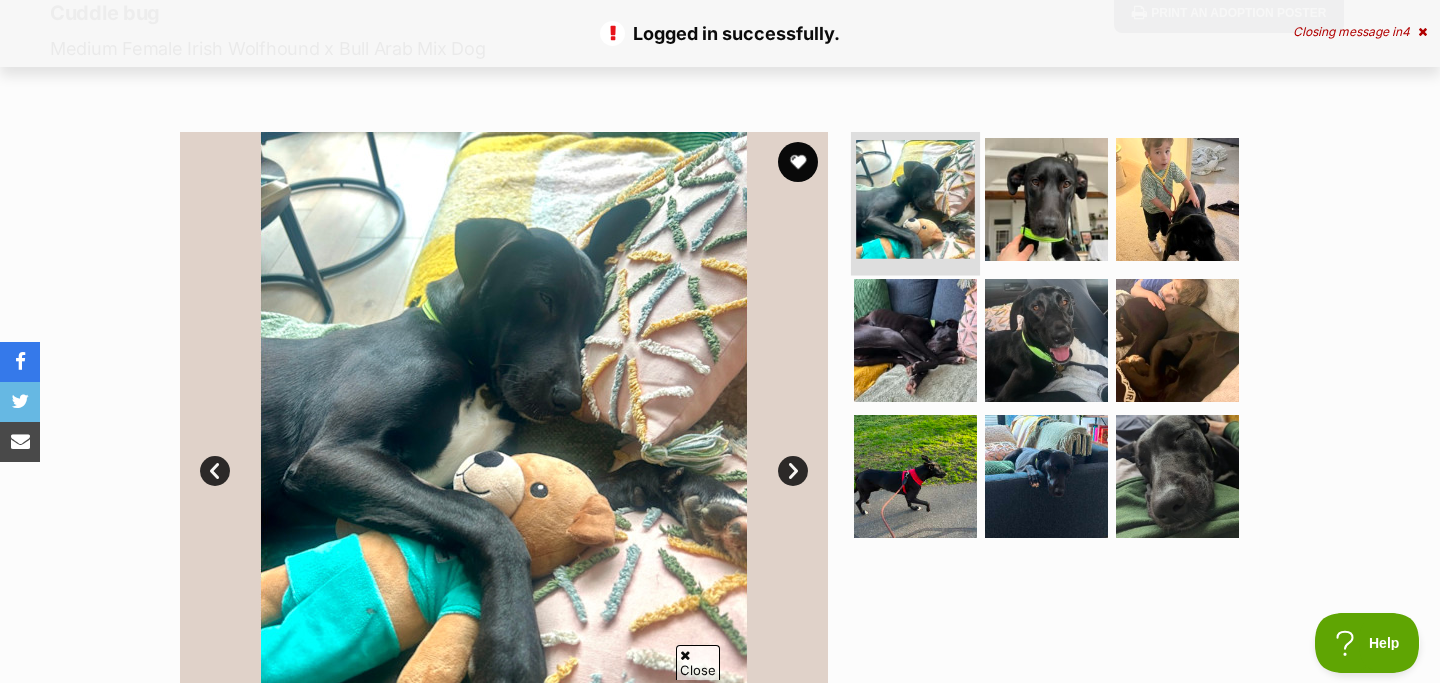 click at bounding box center (915, 199) 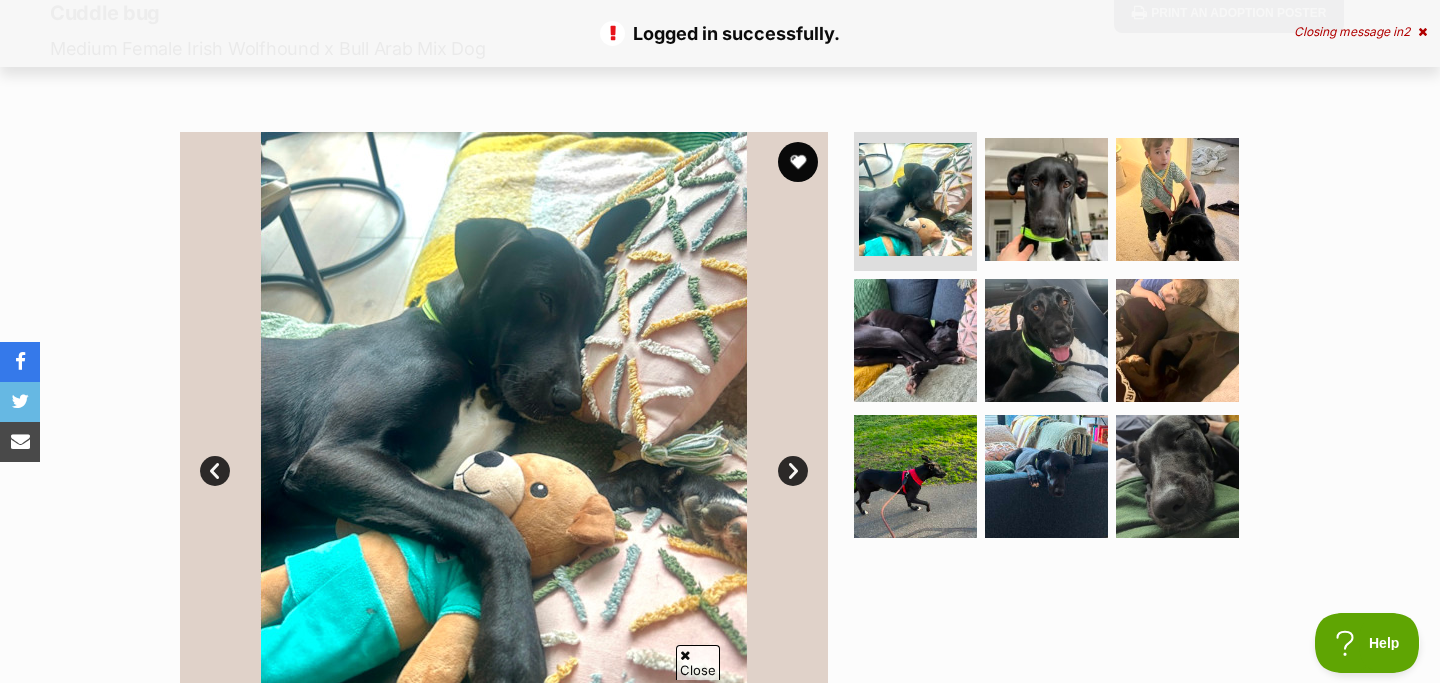 scroll, scrollTop: 0, scrollLeft: 0, axis: both 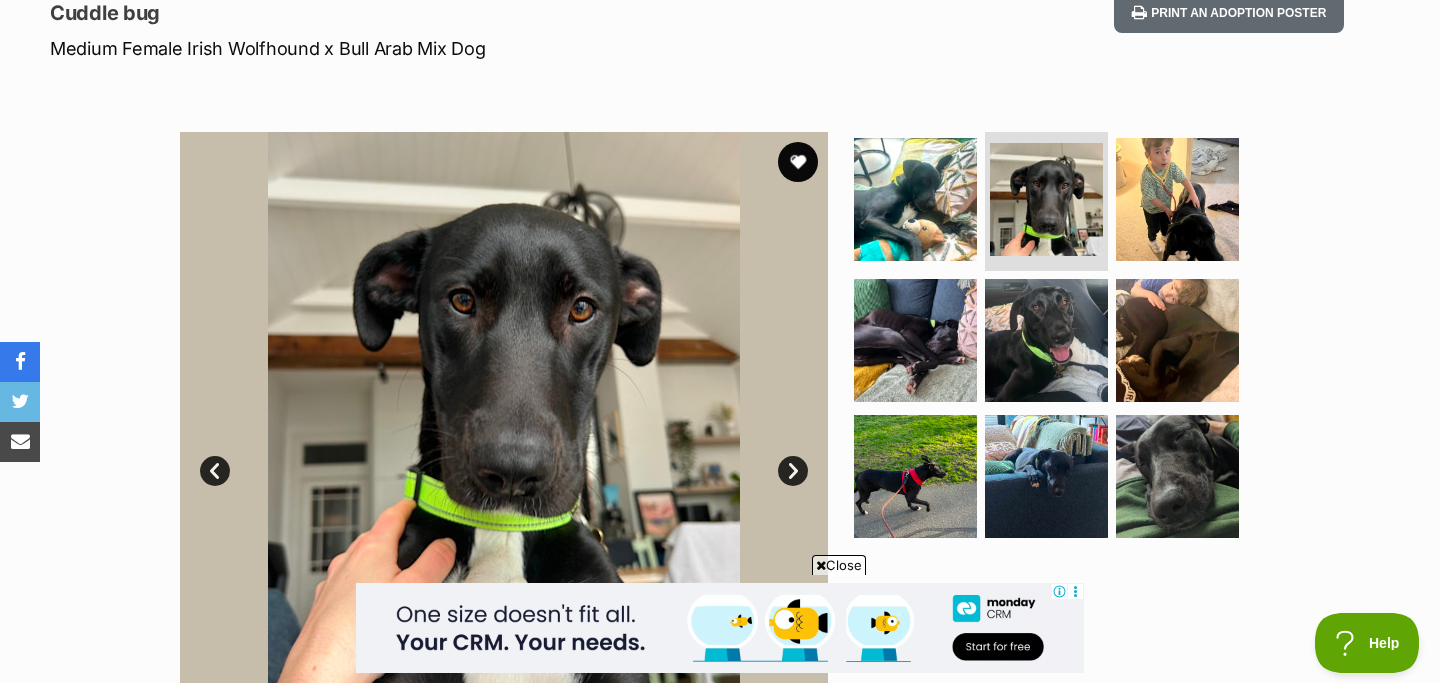 click on "Next" at bounding box center (793, 471) 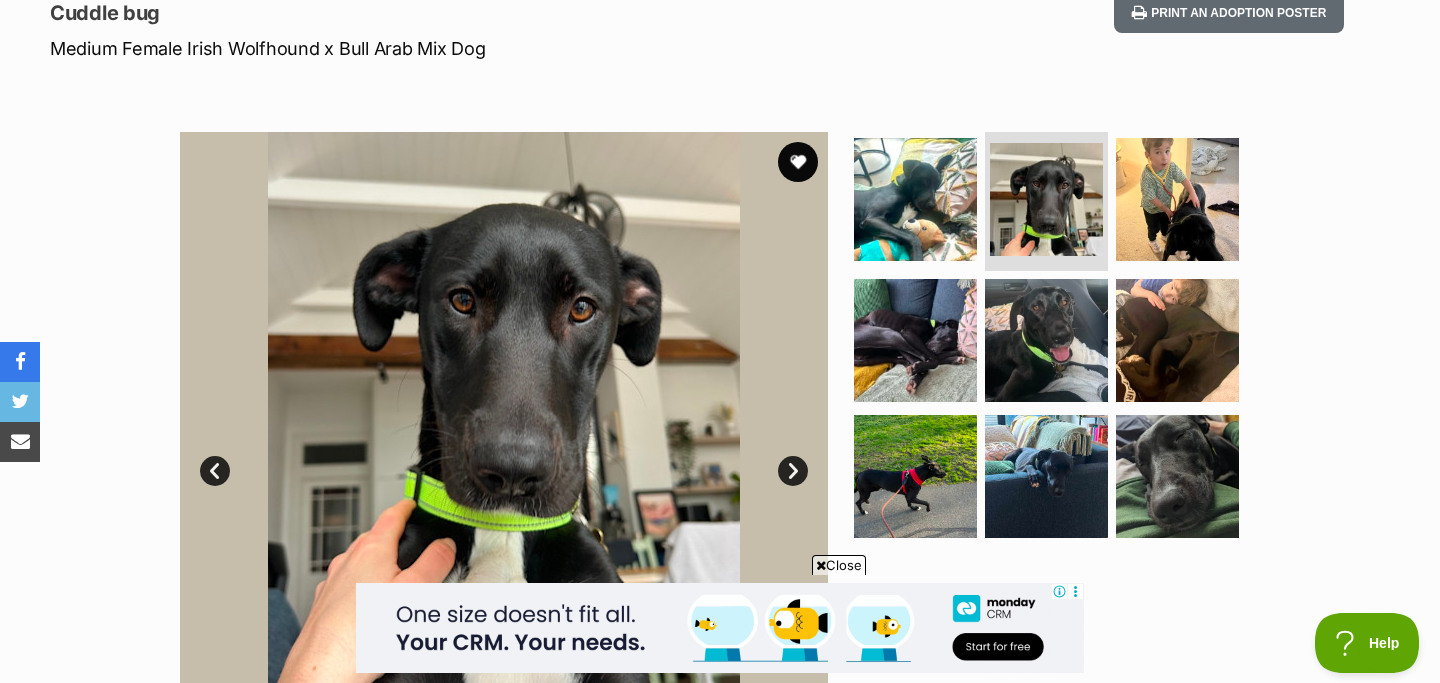 scroll, scrollTop: 0, scrollLeft: 0, axis: both 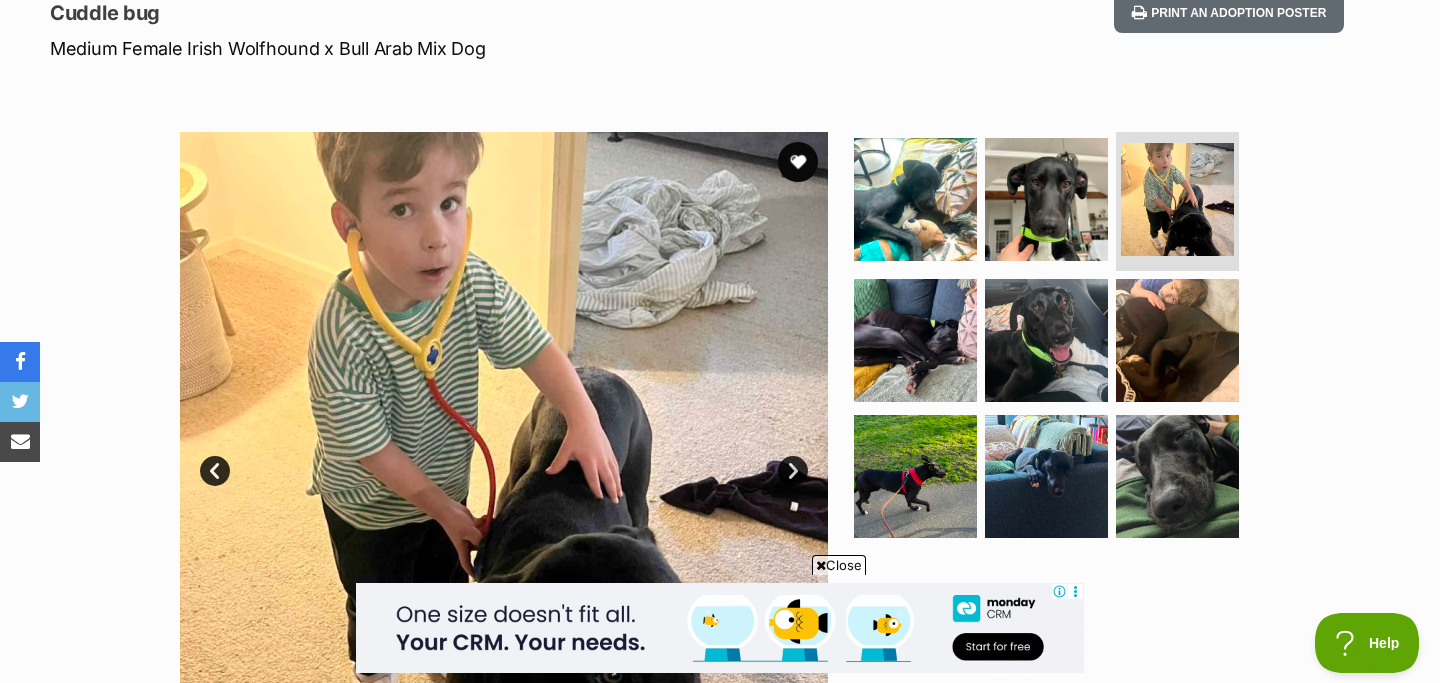 click on "Next" at bounding box center (793, 471) 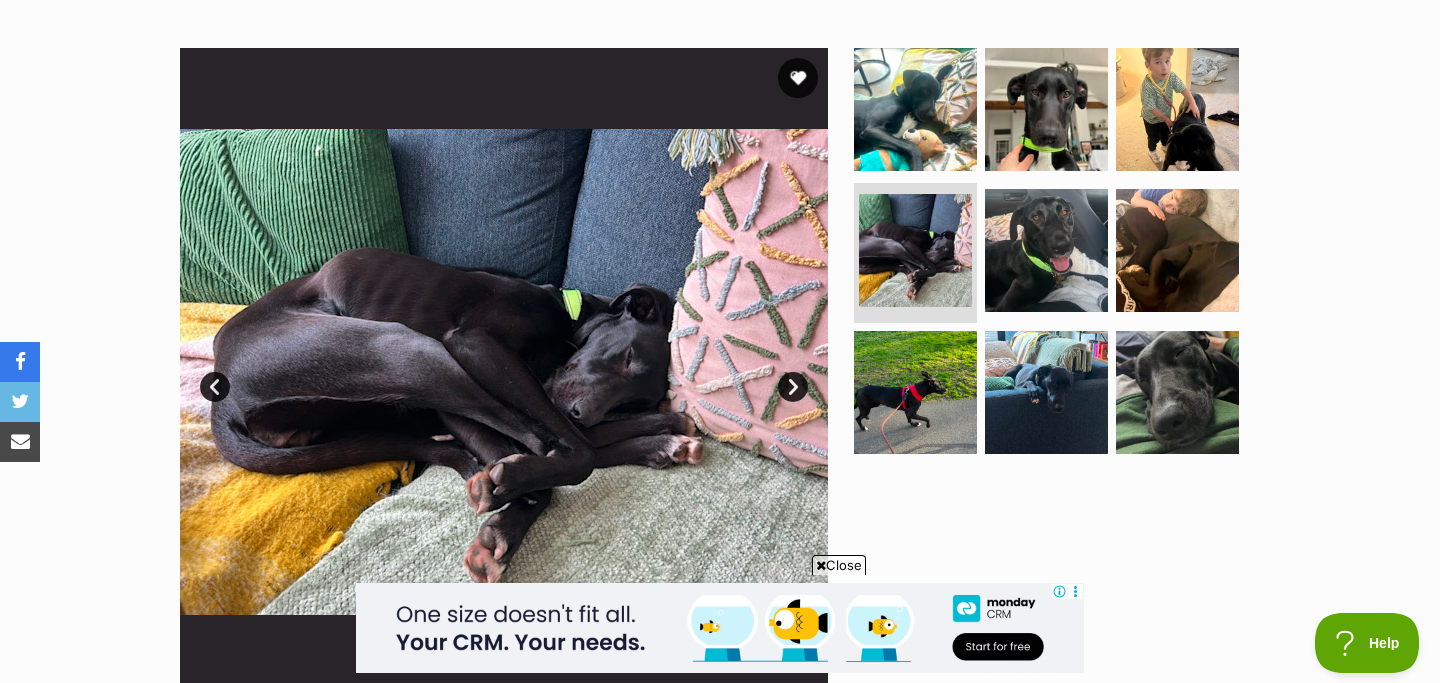scroll, scrollTop: 369, scrollLeft: 0, axis: vertical 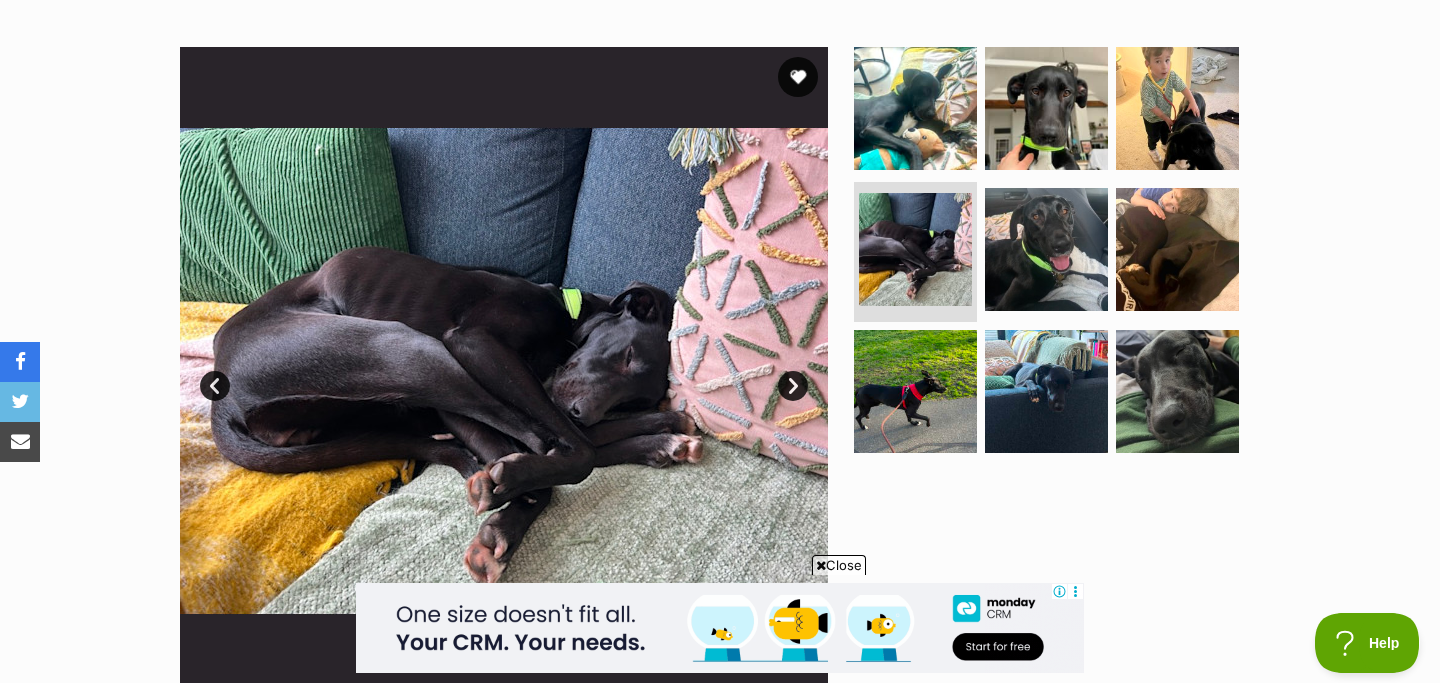 click on "Next" at bounding box center (793, 386) 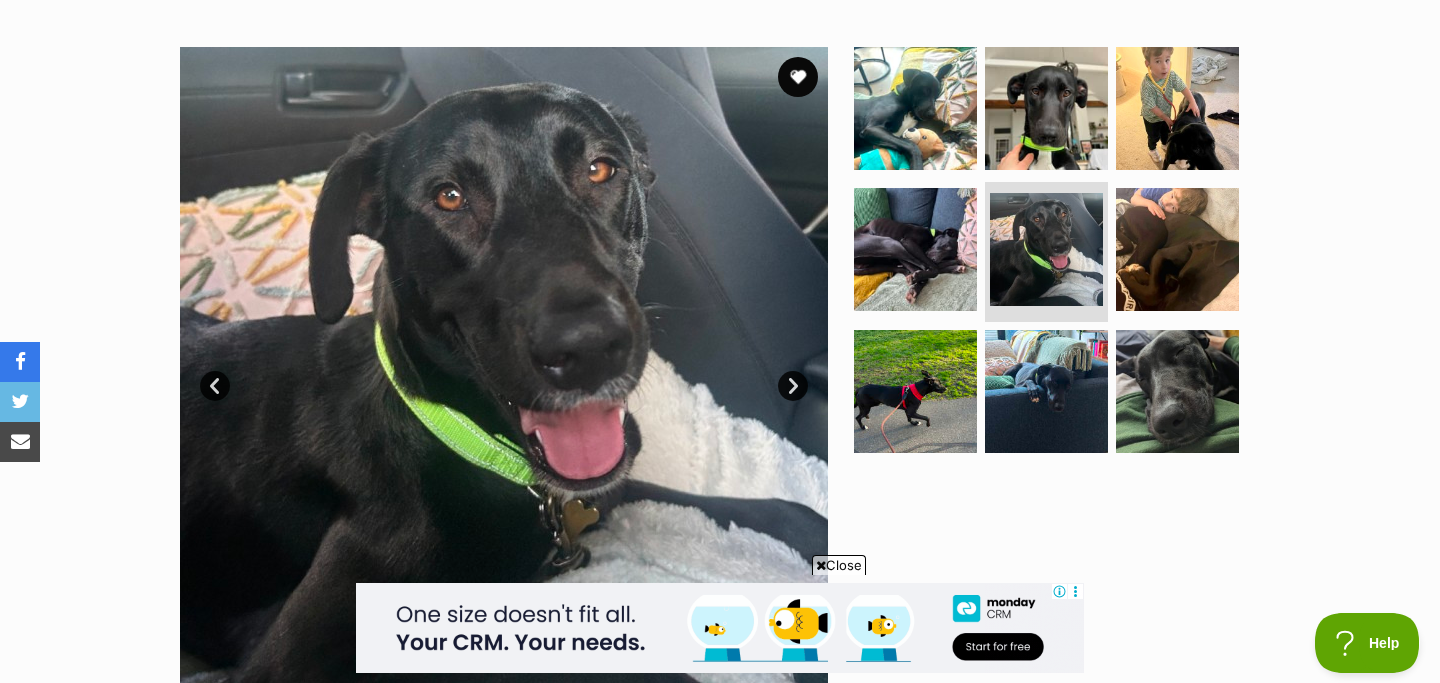 click on "Next" at bounding box center (793, 386) 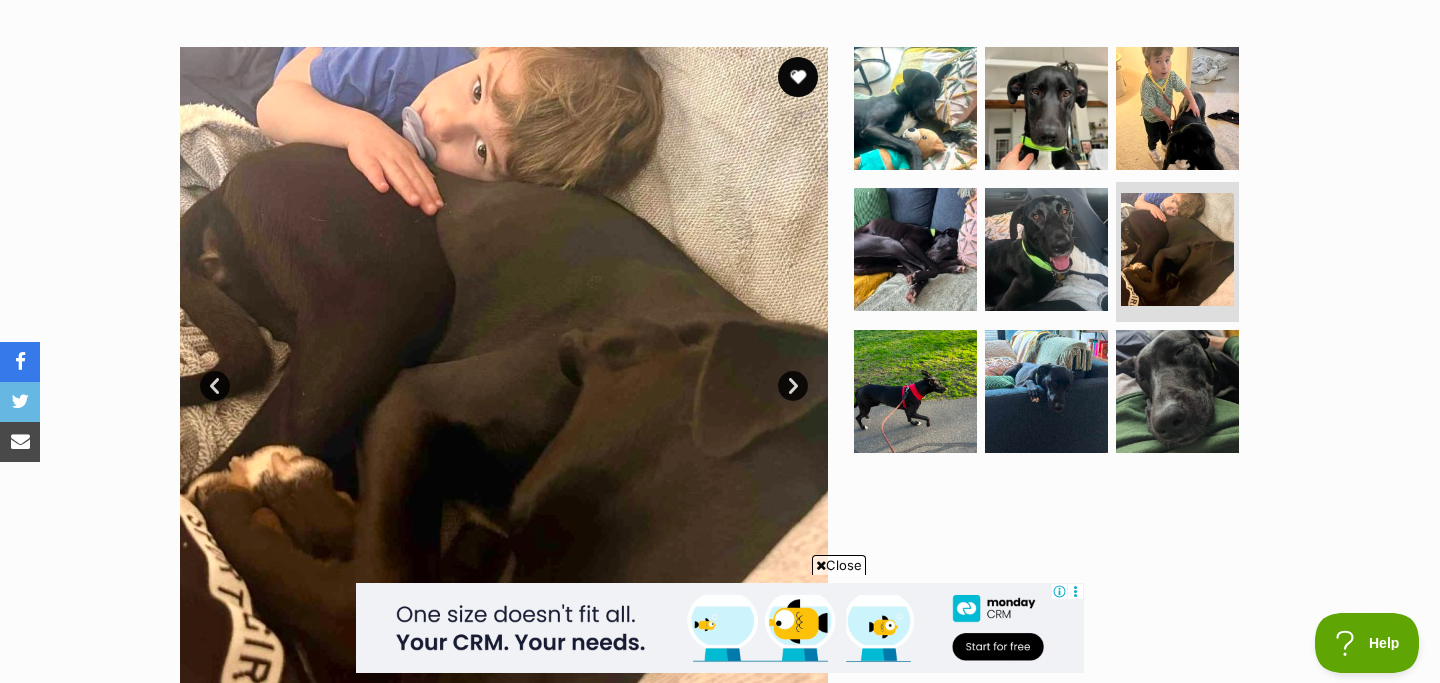 click on "Next" at bounding box center [793, 386] 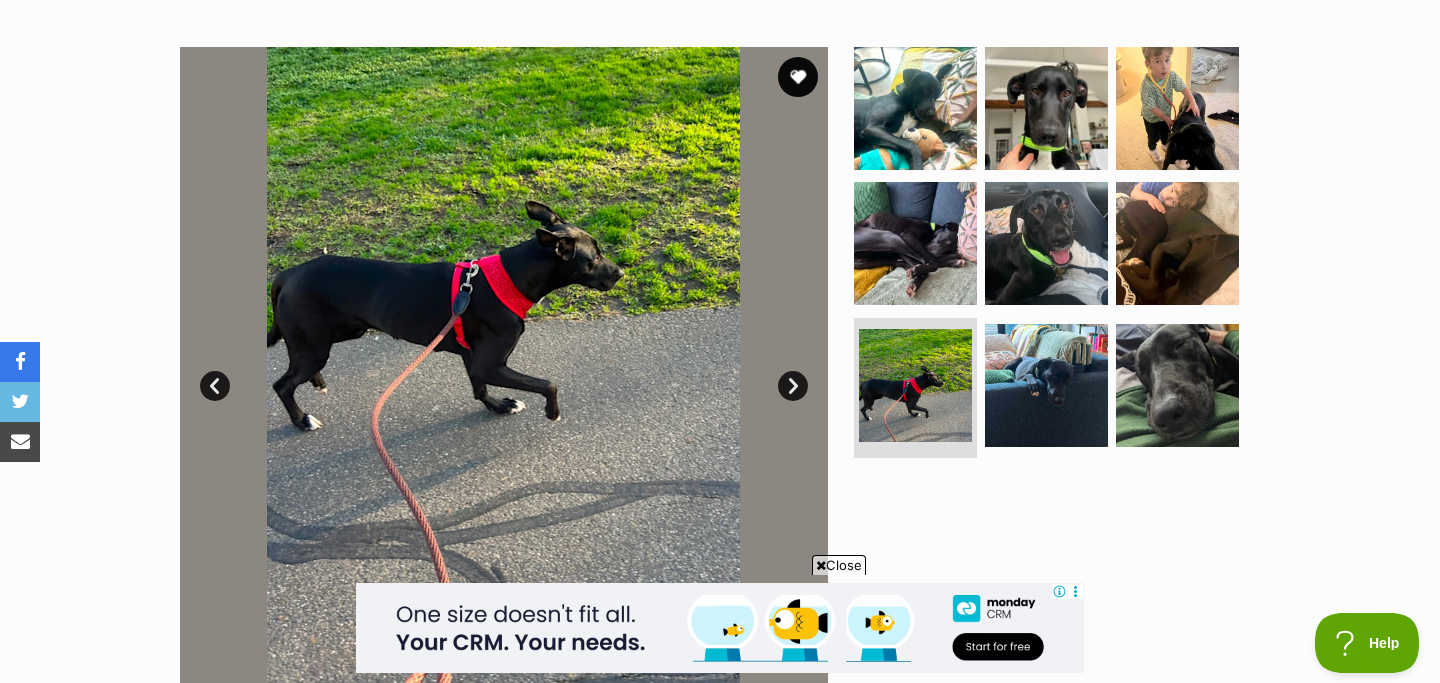 click on "Next" at bounding box center [793, 386] 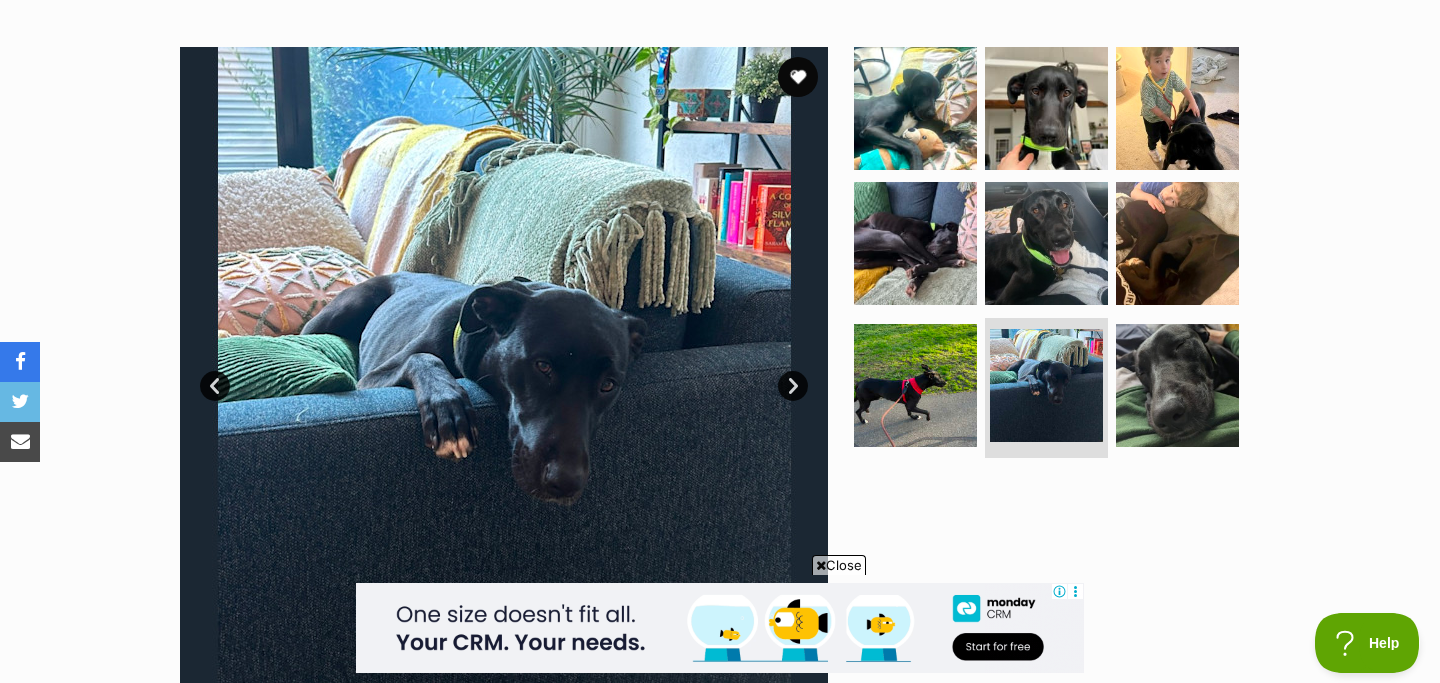 click on "Prev" at bounding box center [215, 386] 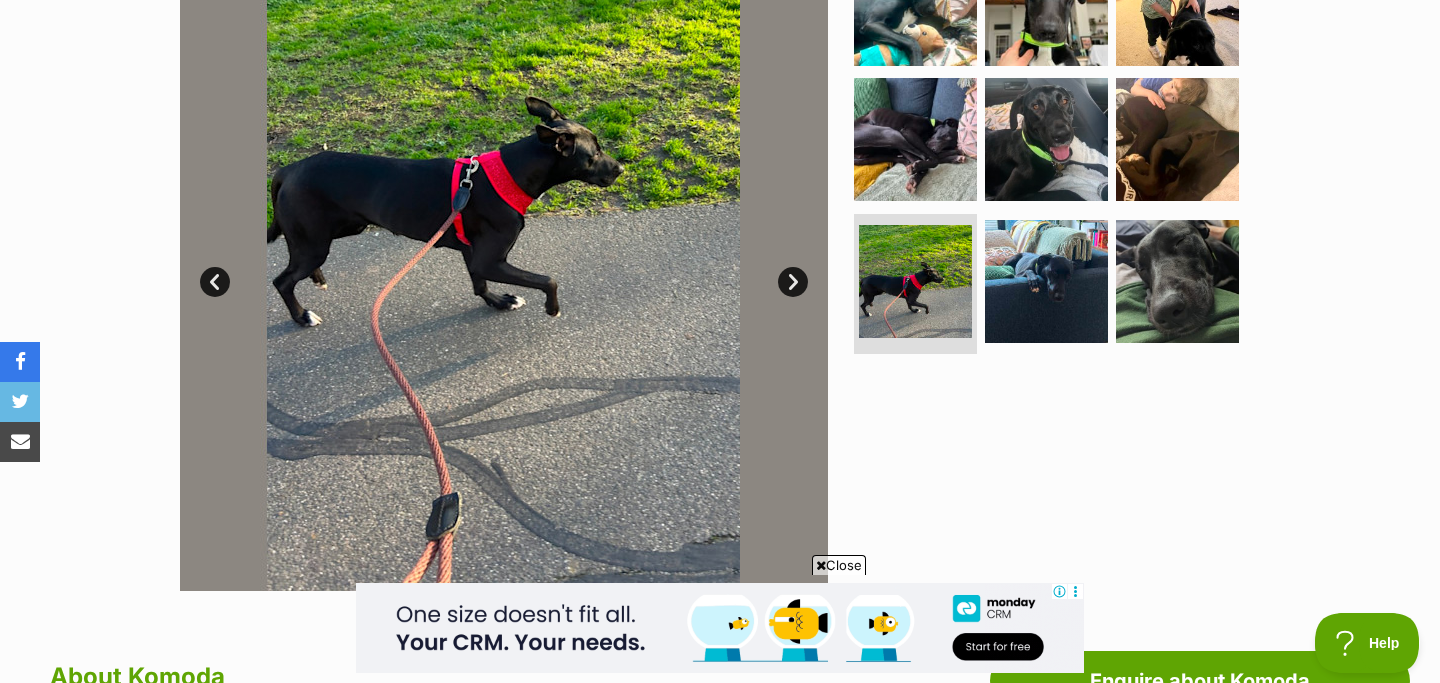 scroll, scrollTop: 481, scrollLeft: 0, axis: vertical 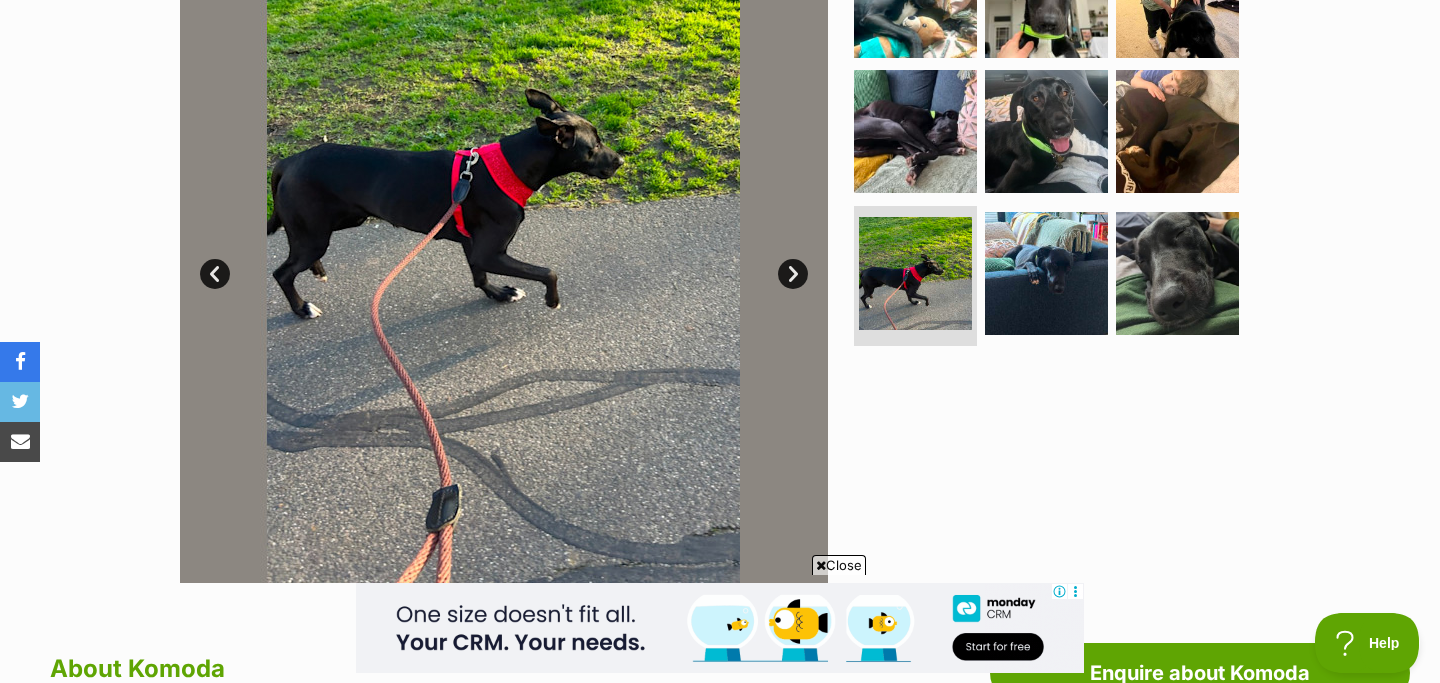 click on "Next" at bounding box center (793, 274) 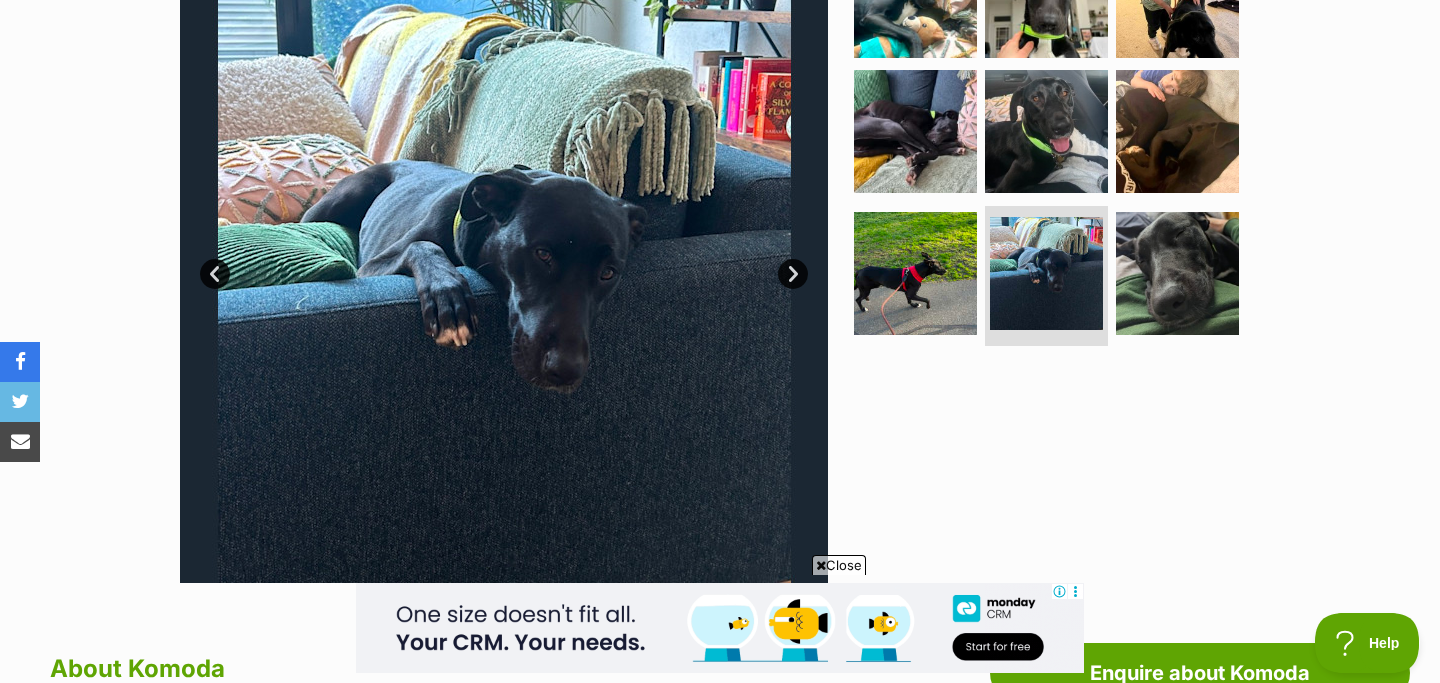 click on "Next" at bounding box center [793, 274] 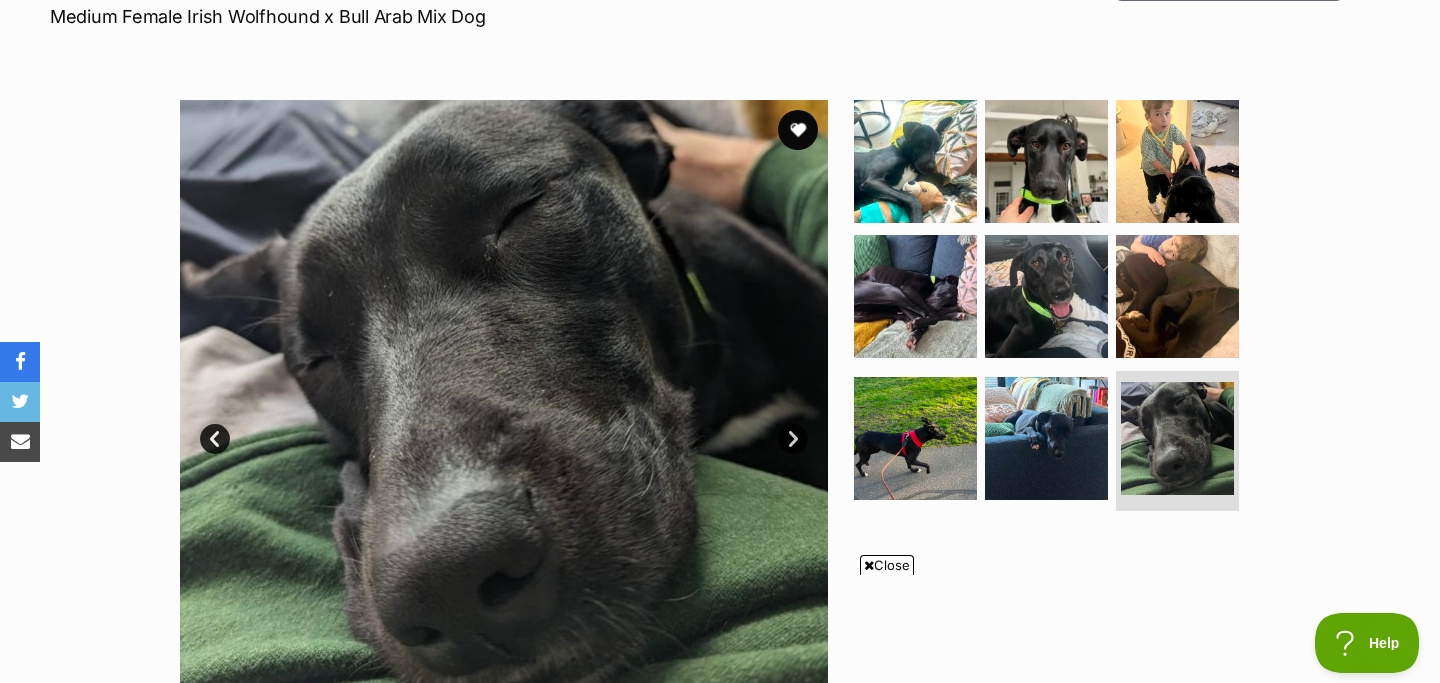 scroll, scrollTop: 0, scrollLeft: 0, axis: both 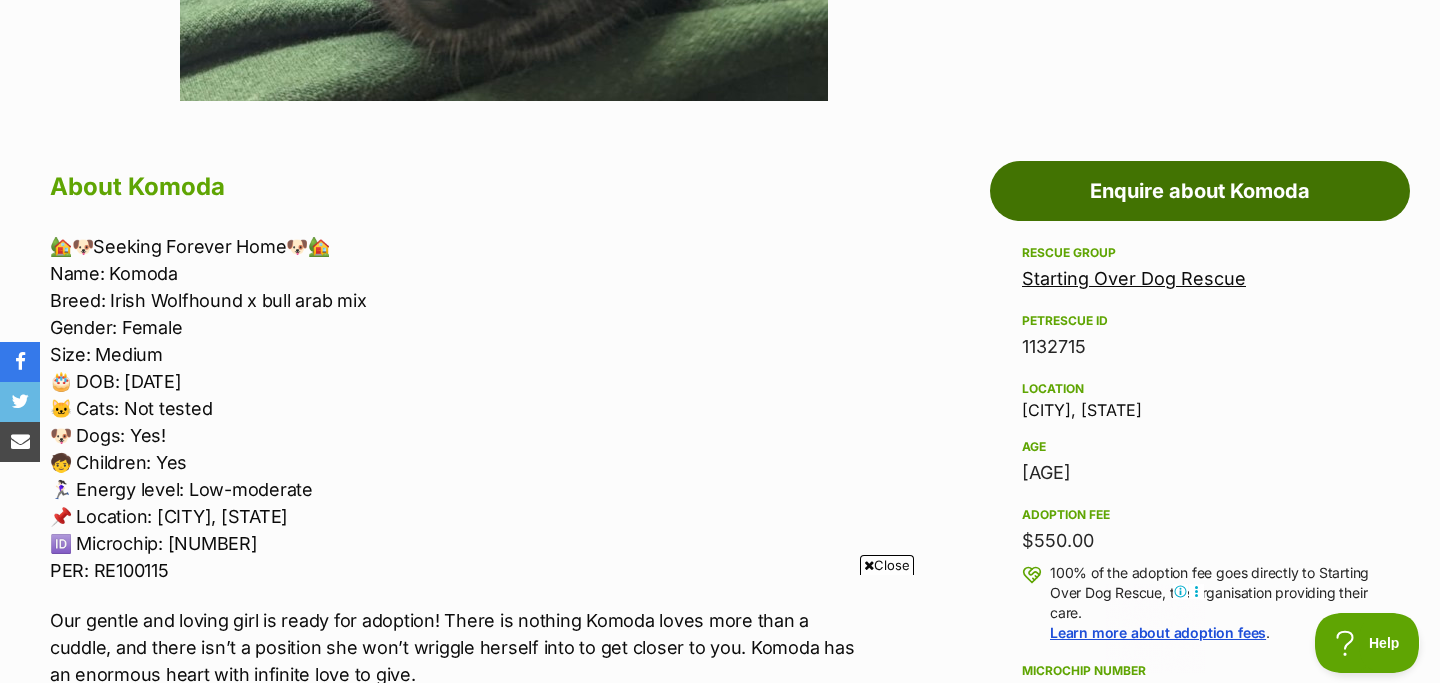 click on "Enquire about Komoda" at bounding box center (1200, 191) 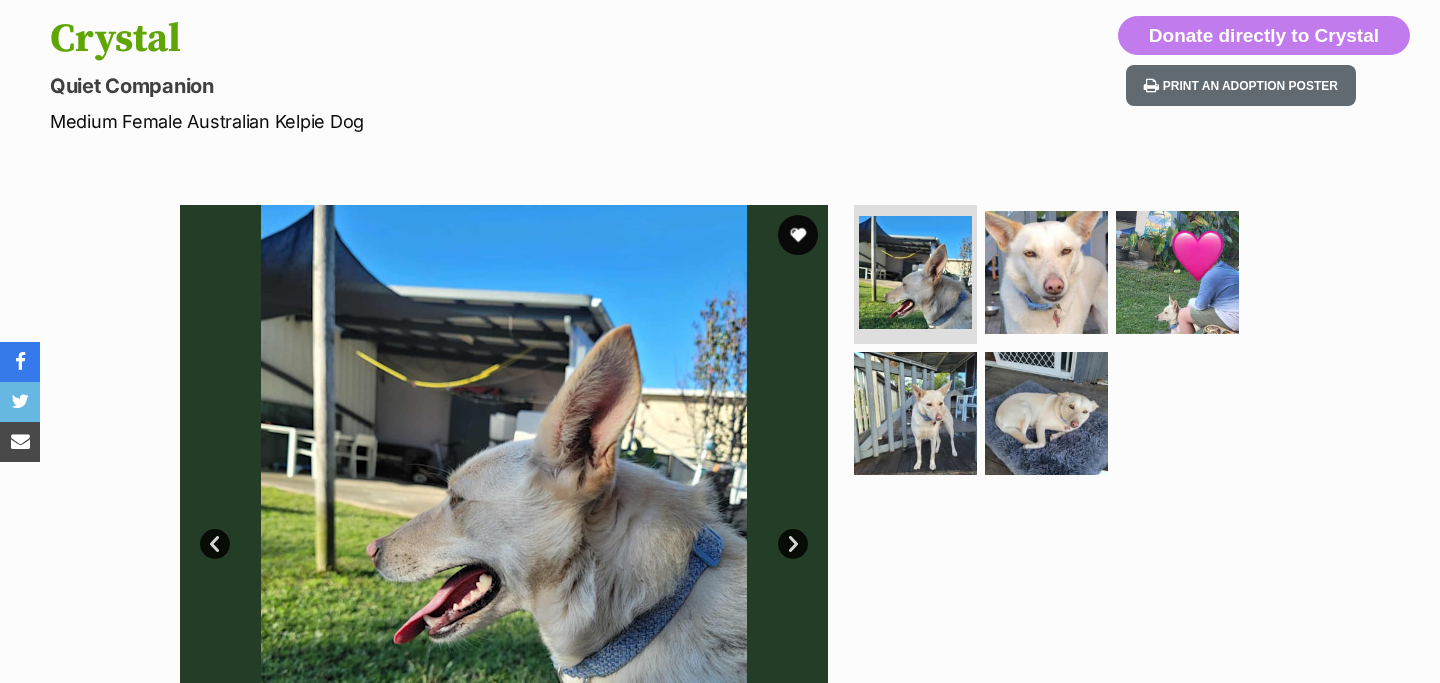 scroll, scrollTop: 211, scrollLeft: 0, axis: vertical 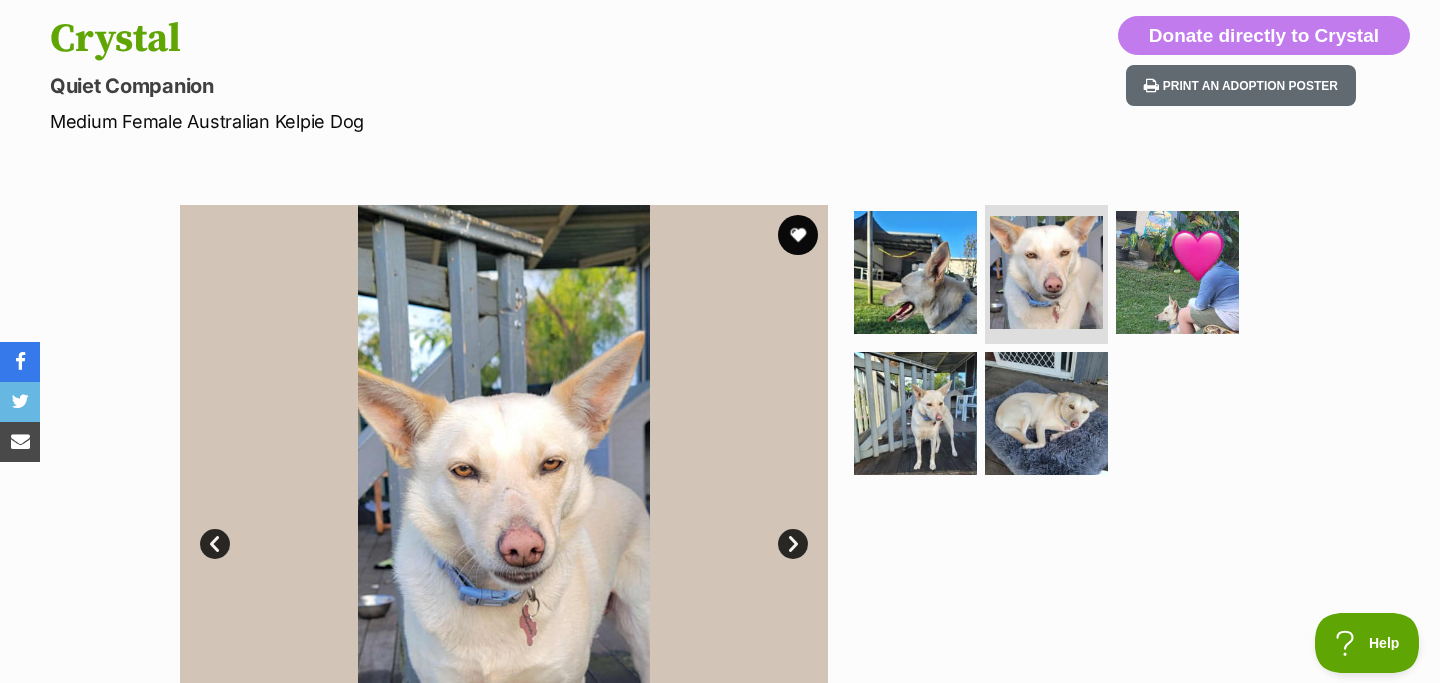 click on "Next" at bounding box center (793, 544) 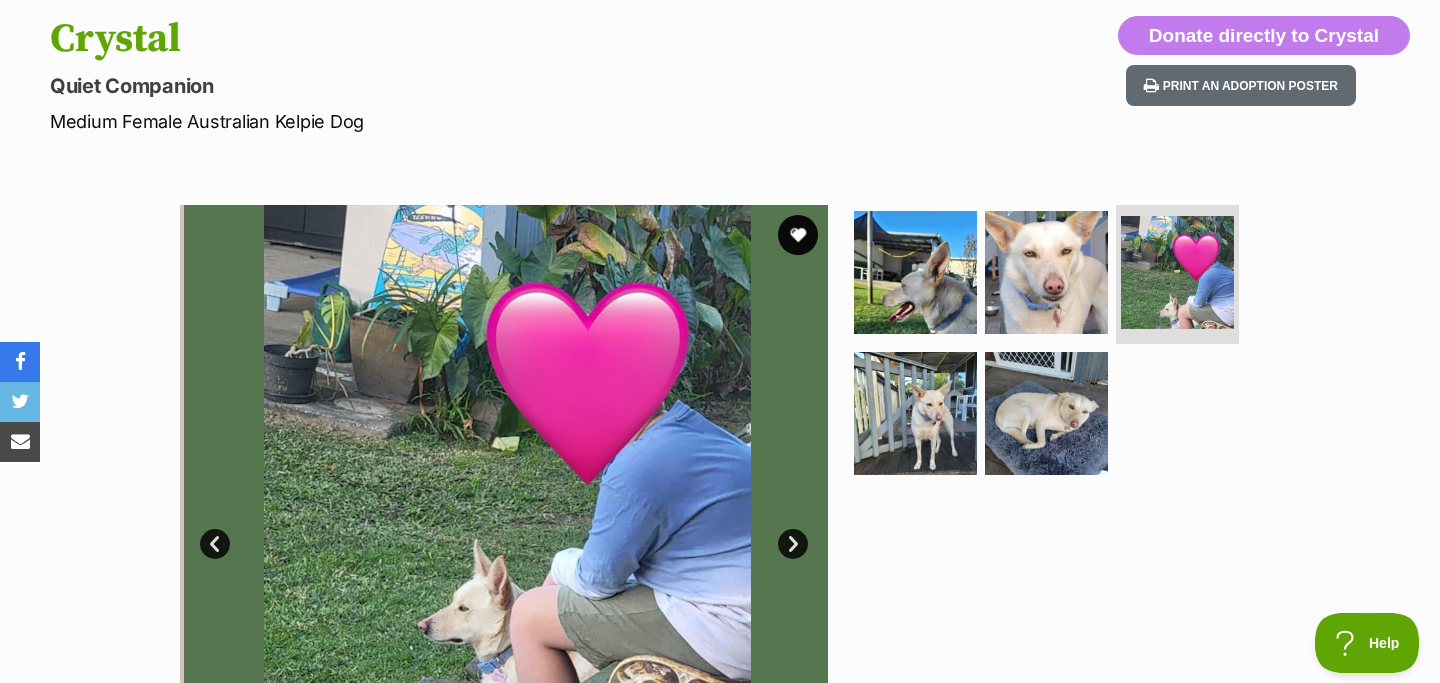 scroll, scrollTop: 0, scrollLeft: 0, axis: both 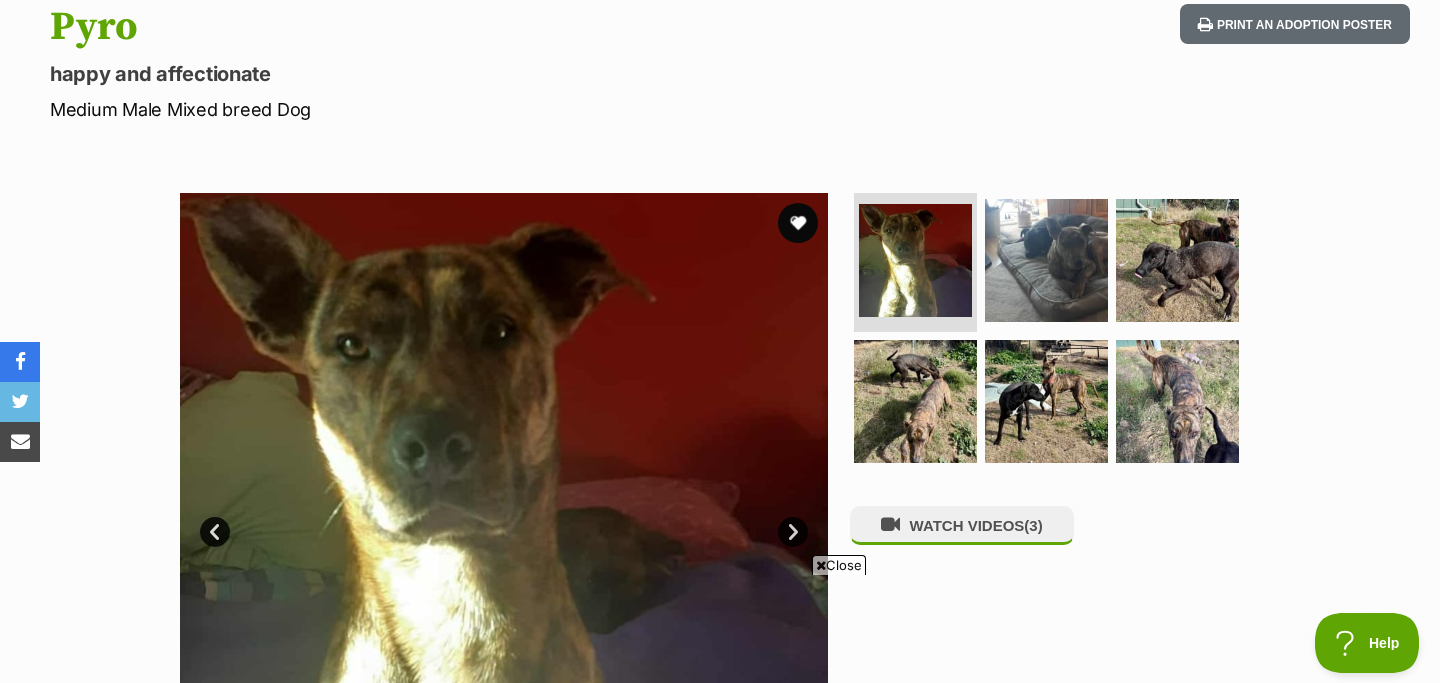 click on "Next" at bounding box center [793, 532] 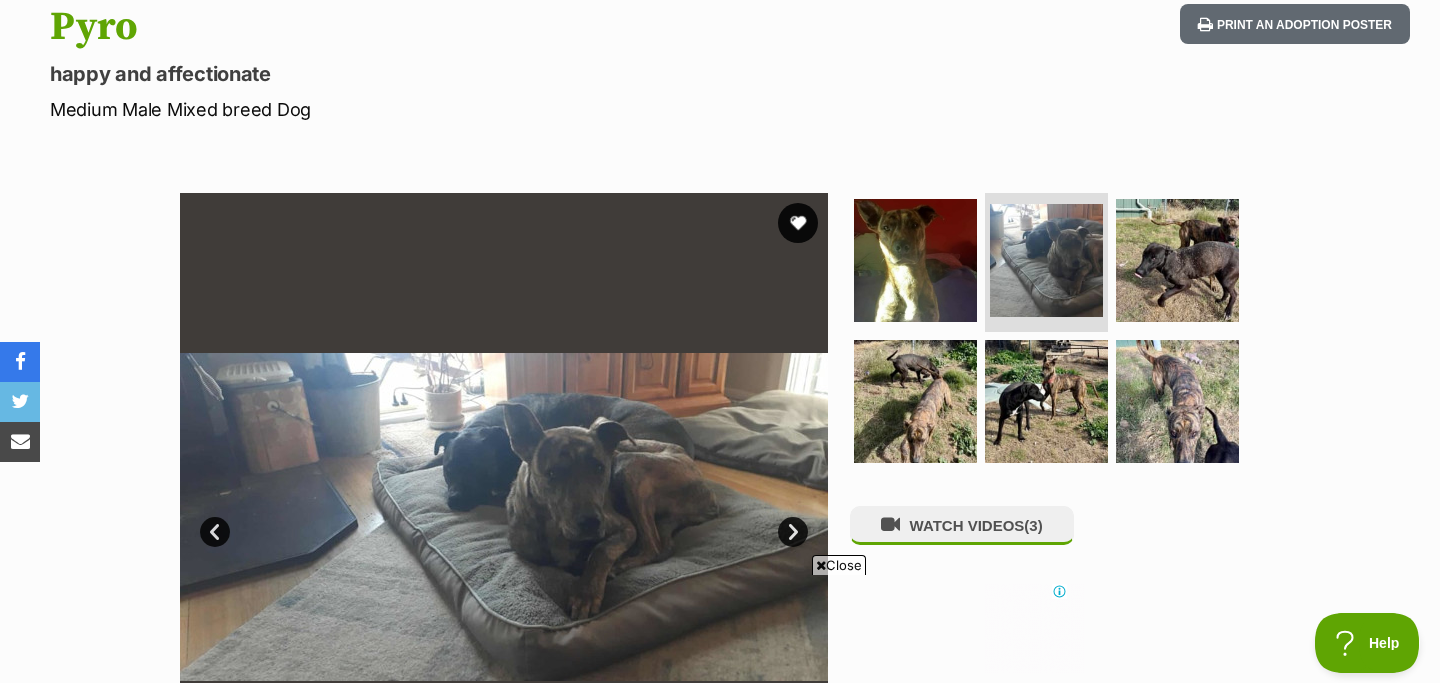 scroll, scrollTop: 338, scrollLeft: 0, axis: vertical 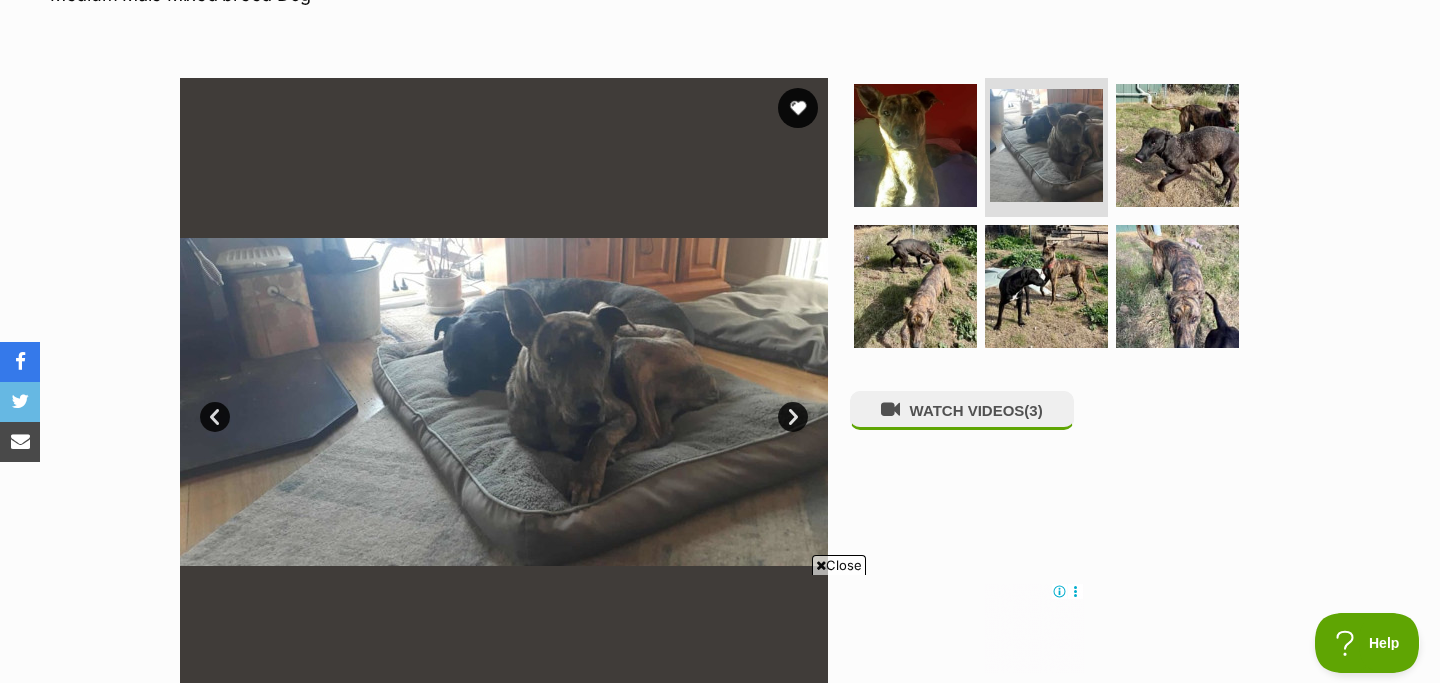click on "Next" at bounding box center (793, 417) 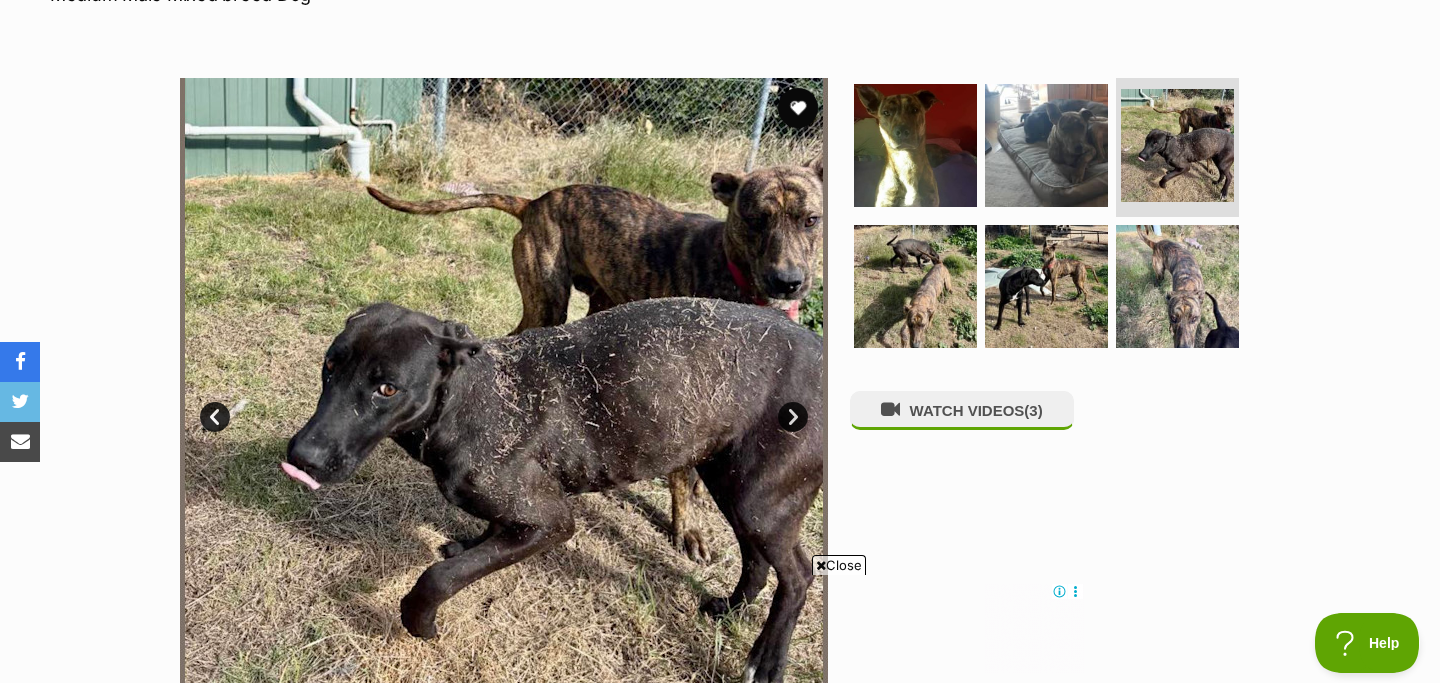 scroll, scrollTop: 0, scrollLeft: 0, axis: both 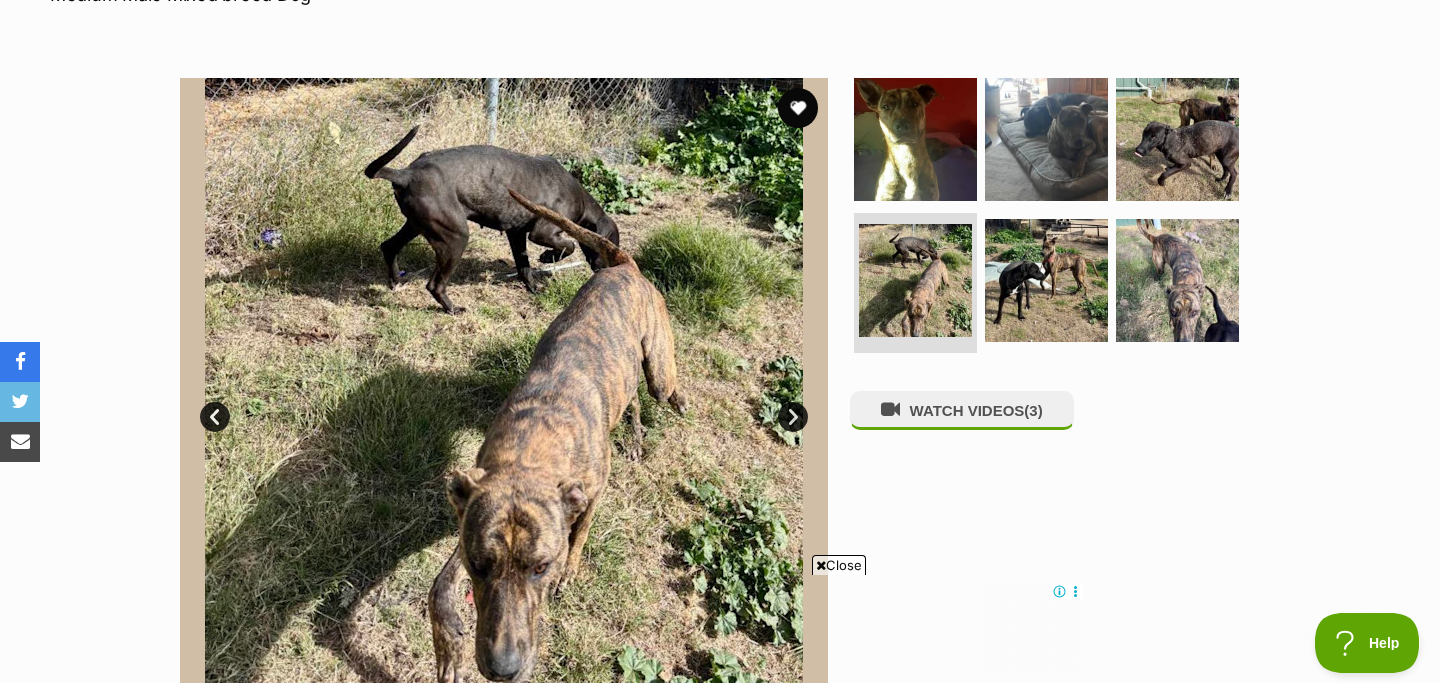 click on "Next" at bounding box center [793, 417] 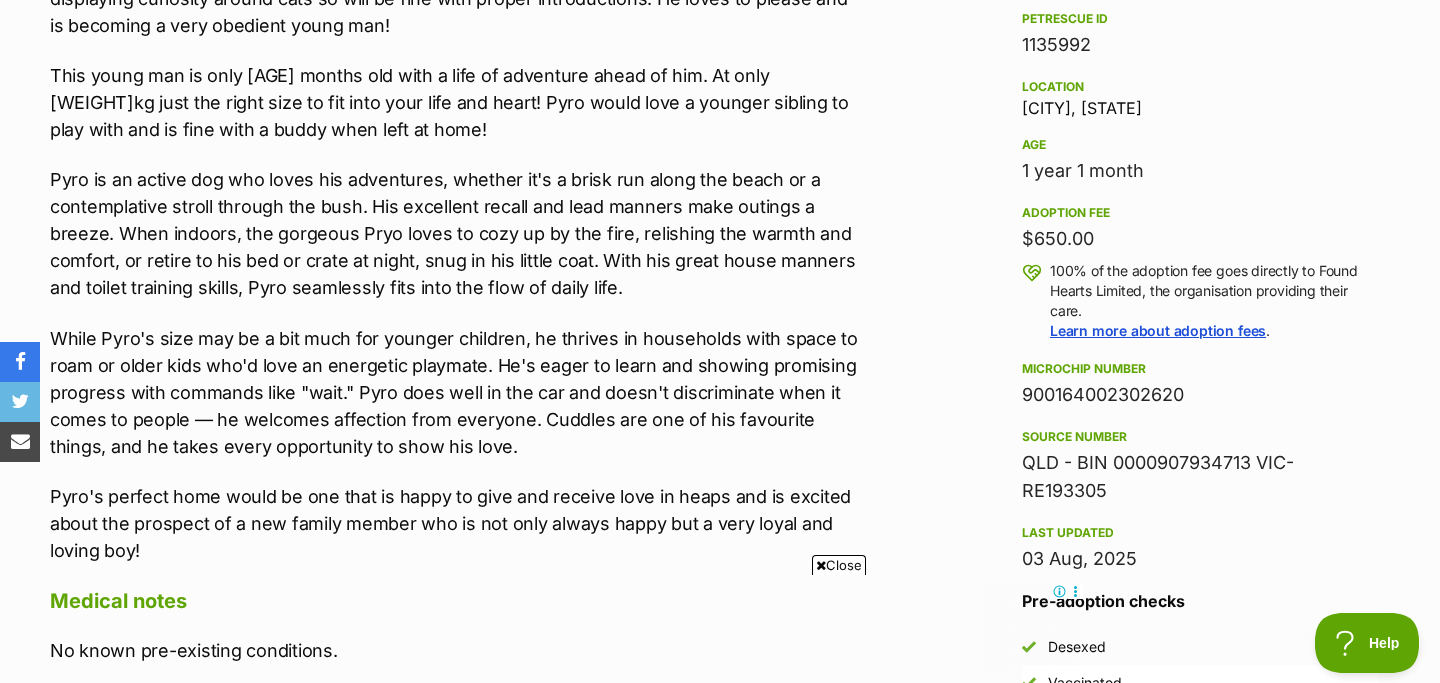 scroll, scrollTop: 1264, scrollLeft: 0, axis: vertical 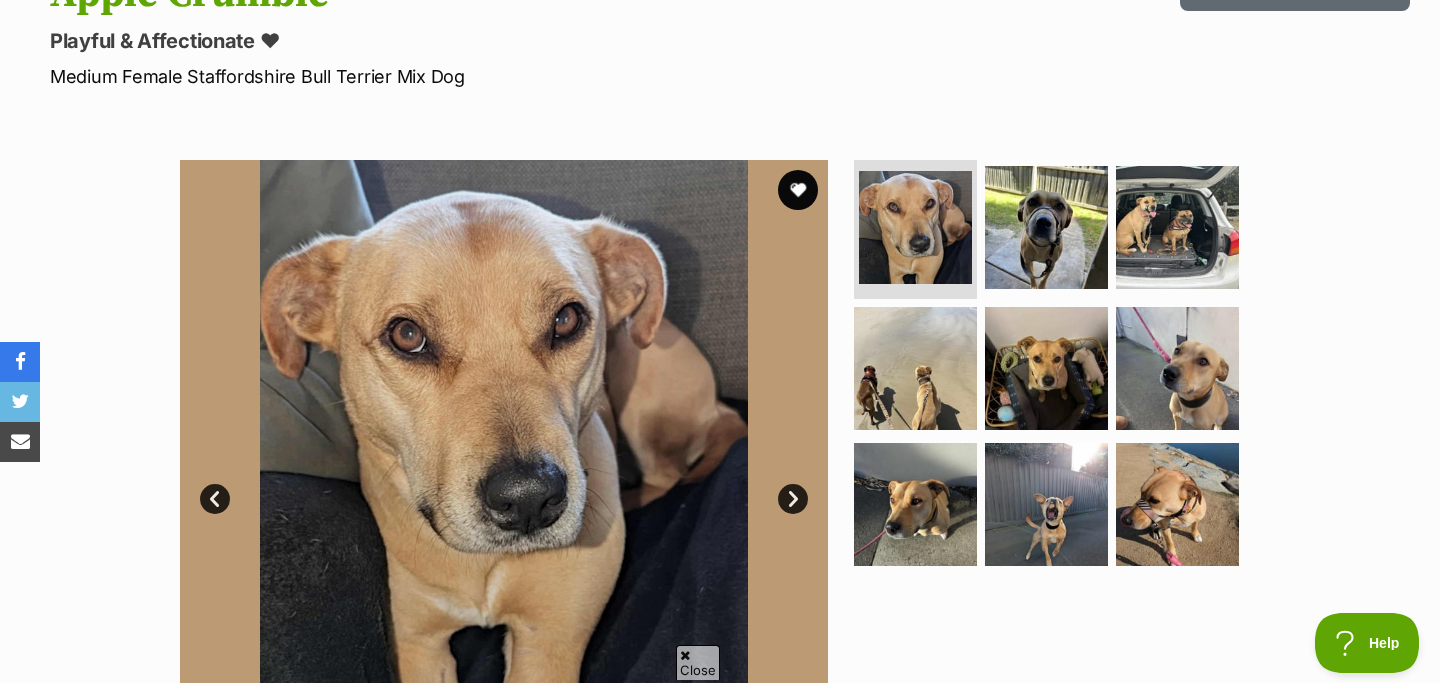 click at bounding box center (504, 484) 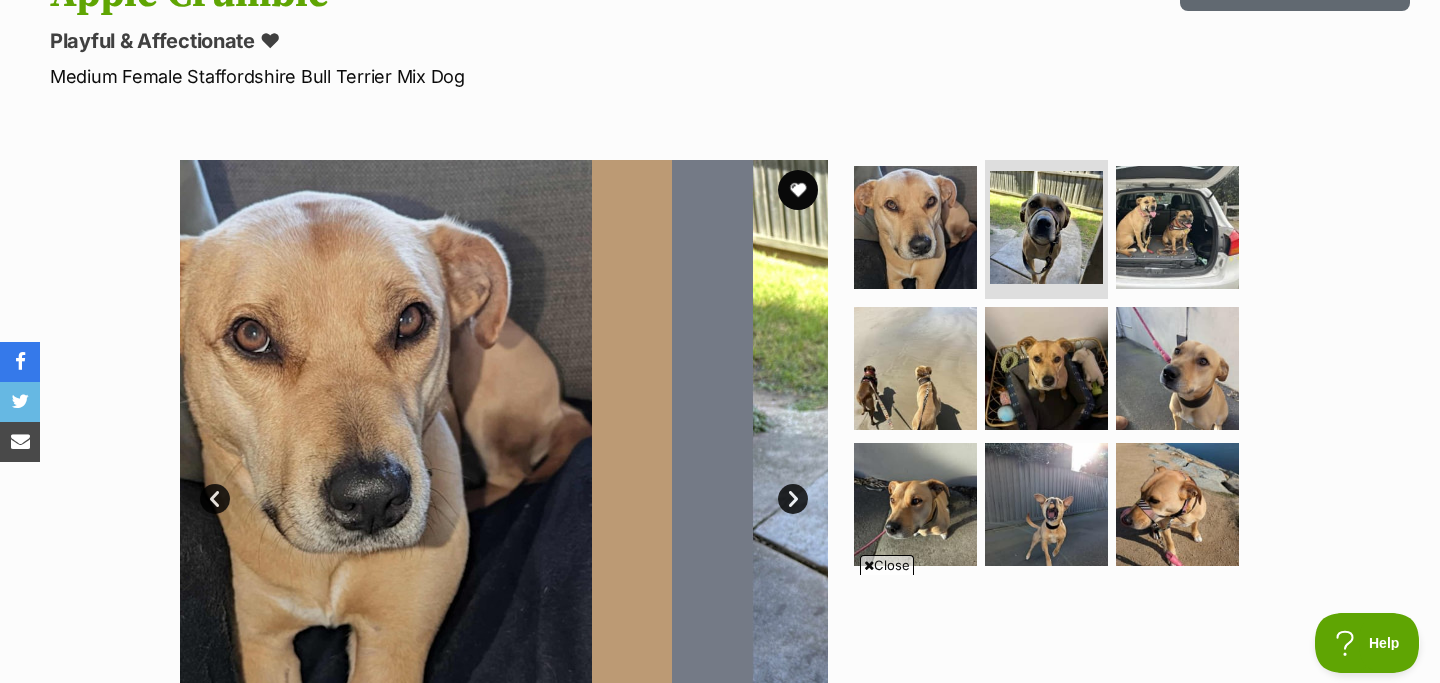 scroll, scrollTop: 0, scrollLeft: 0, axis: both 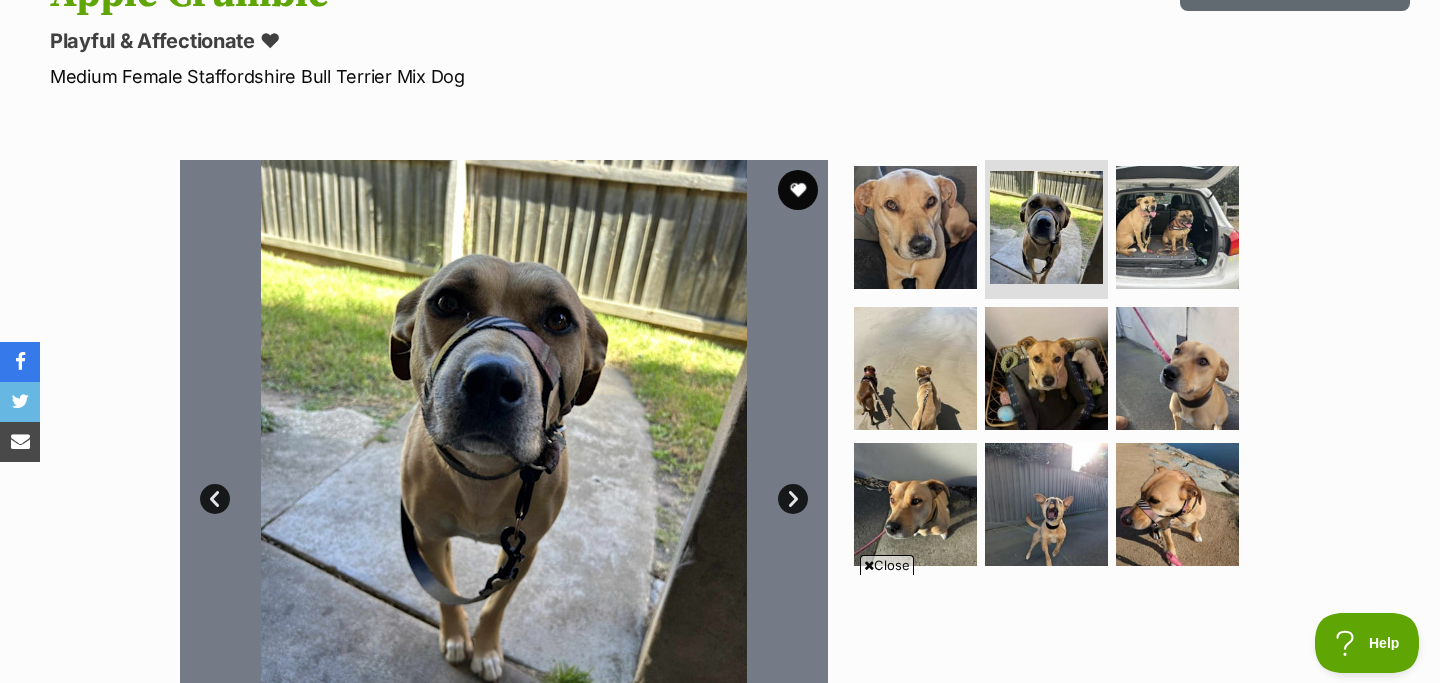 click at bounding box center (504, 484) 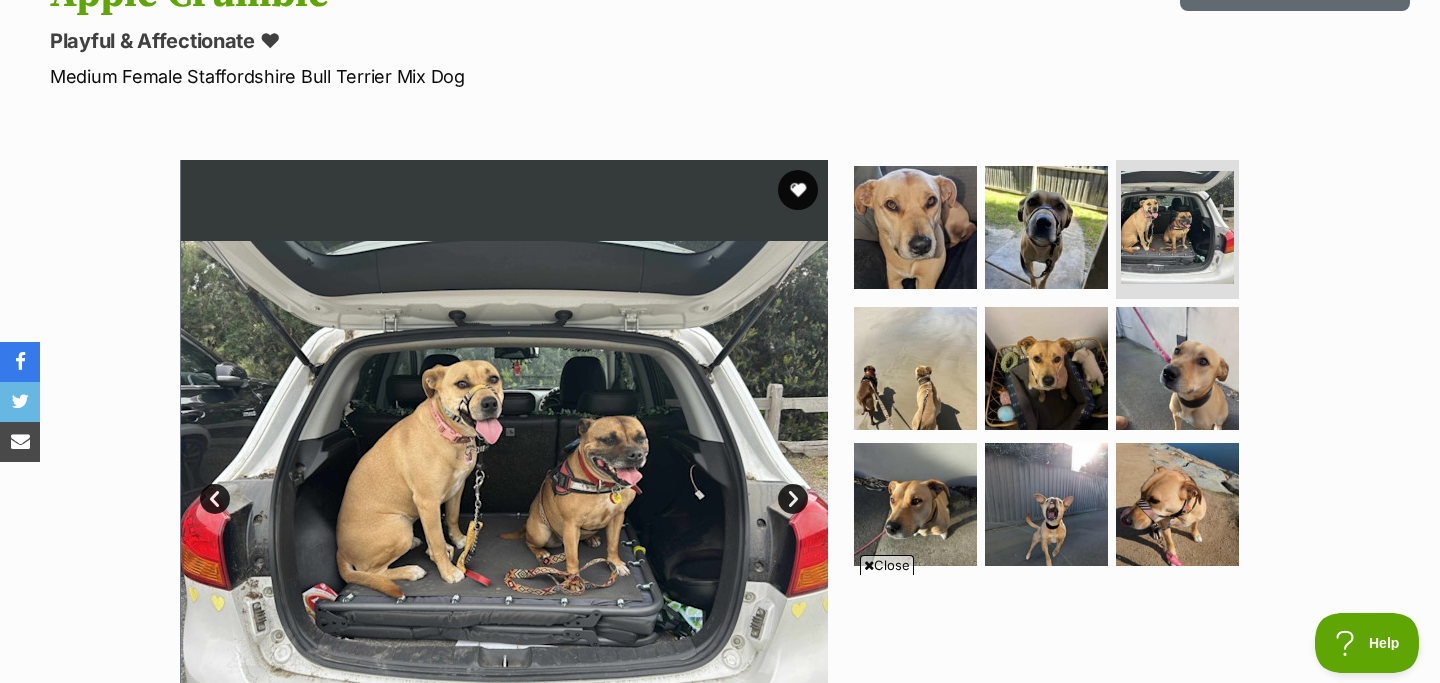 scroll, scrollTop: 438, scrollLeft: 0, axis: vertical 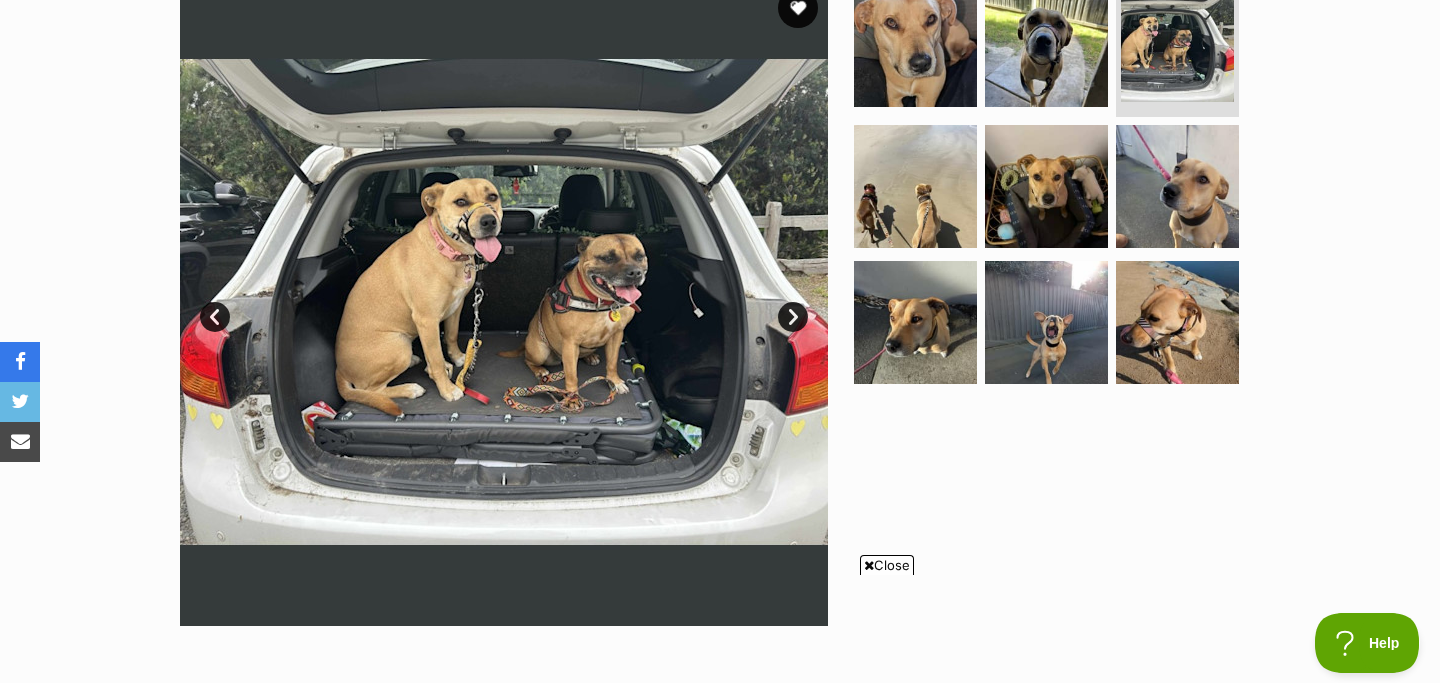 click on "Next" at bounding box center [793, 317] 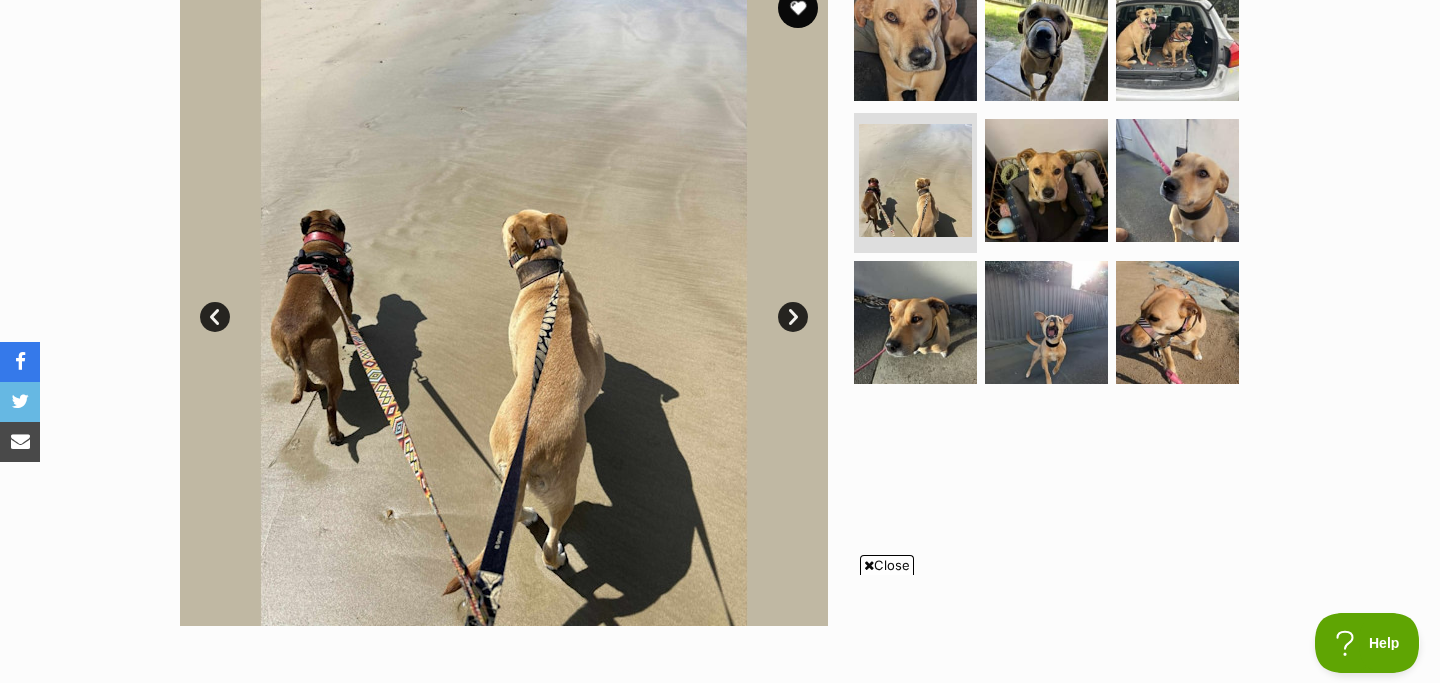 click on "Next" at bounding box center (793, 317) 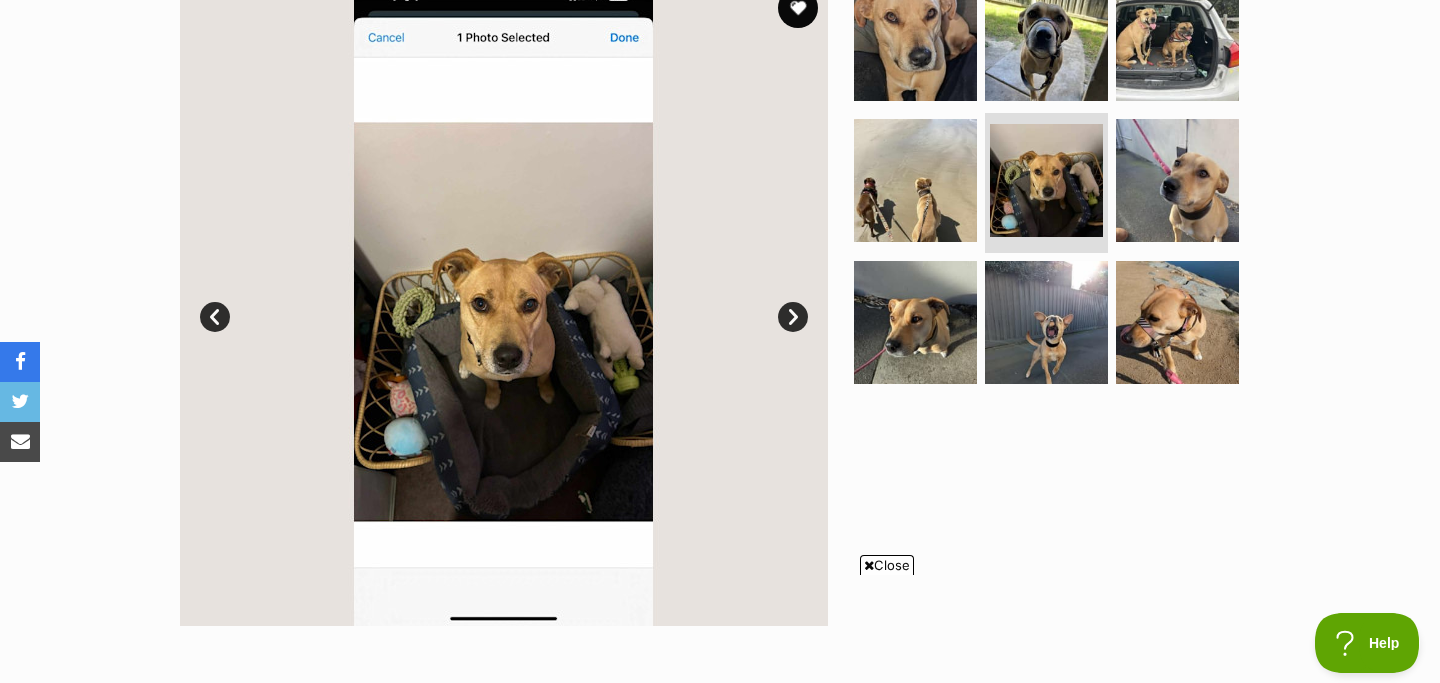 click on "Next" at bounding box center [793, 317] 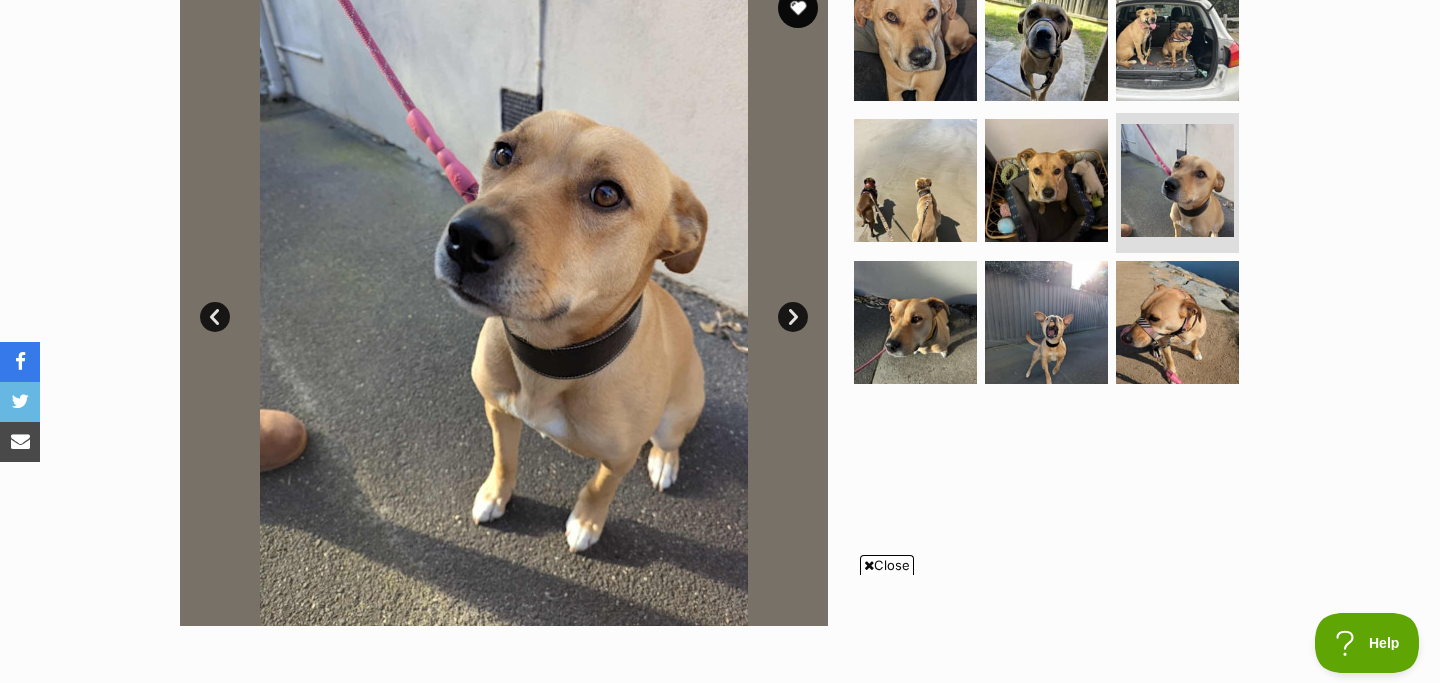 click on "Next" at bounding box center [793, 317] 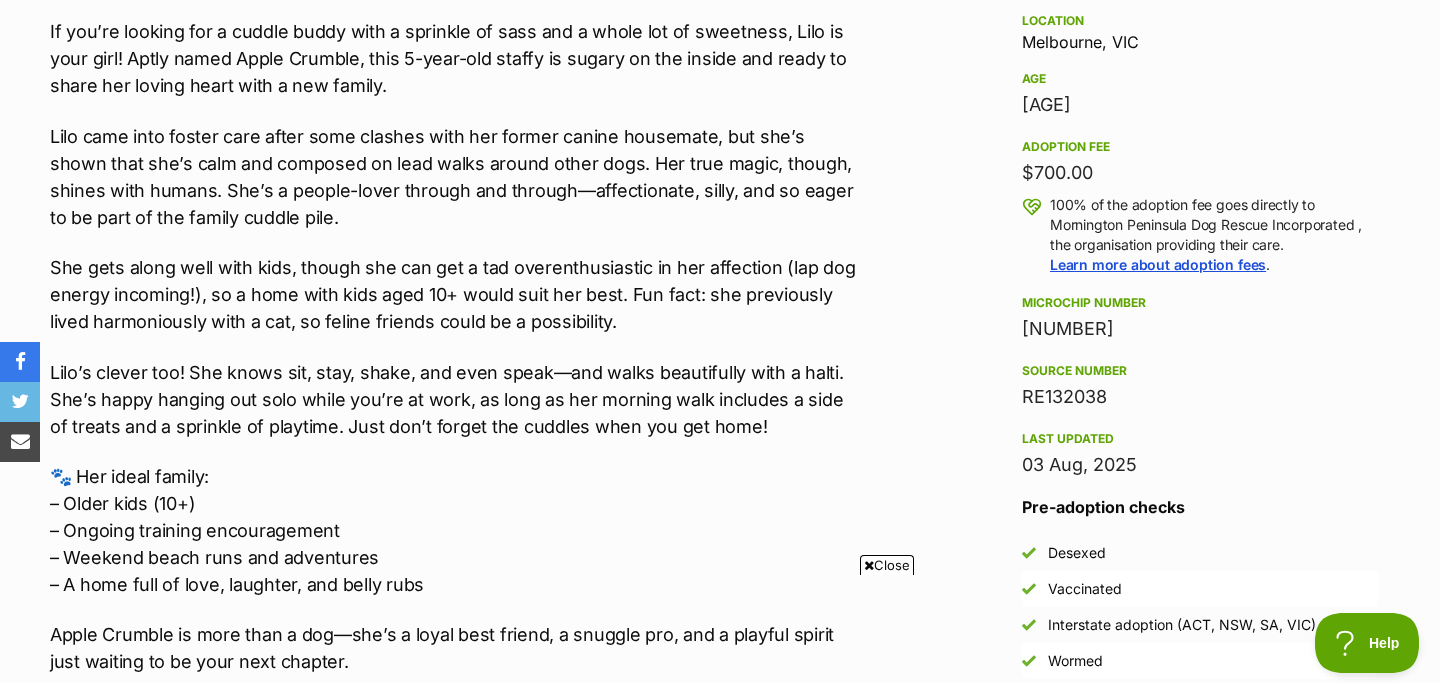 scroll, scrollTop: 1361, scrollLeft: 0, axis: vertical 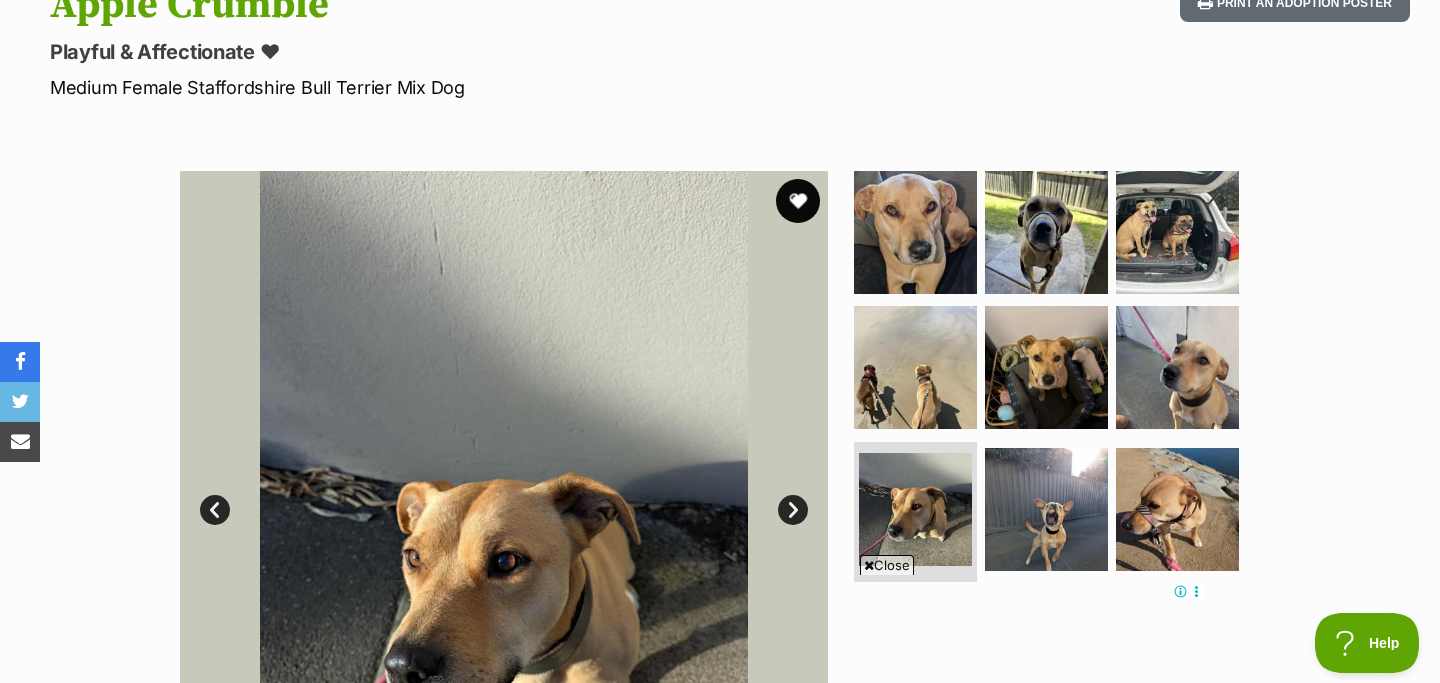 click at bounding box center (798, 201) 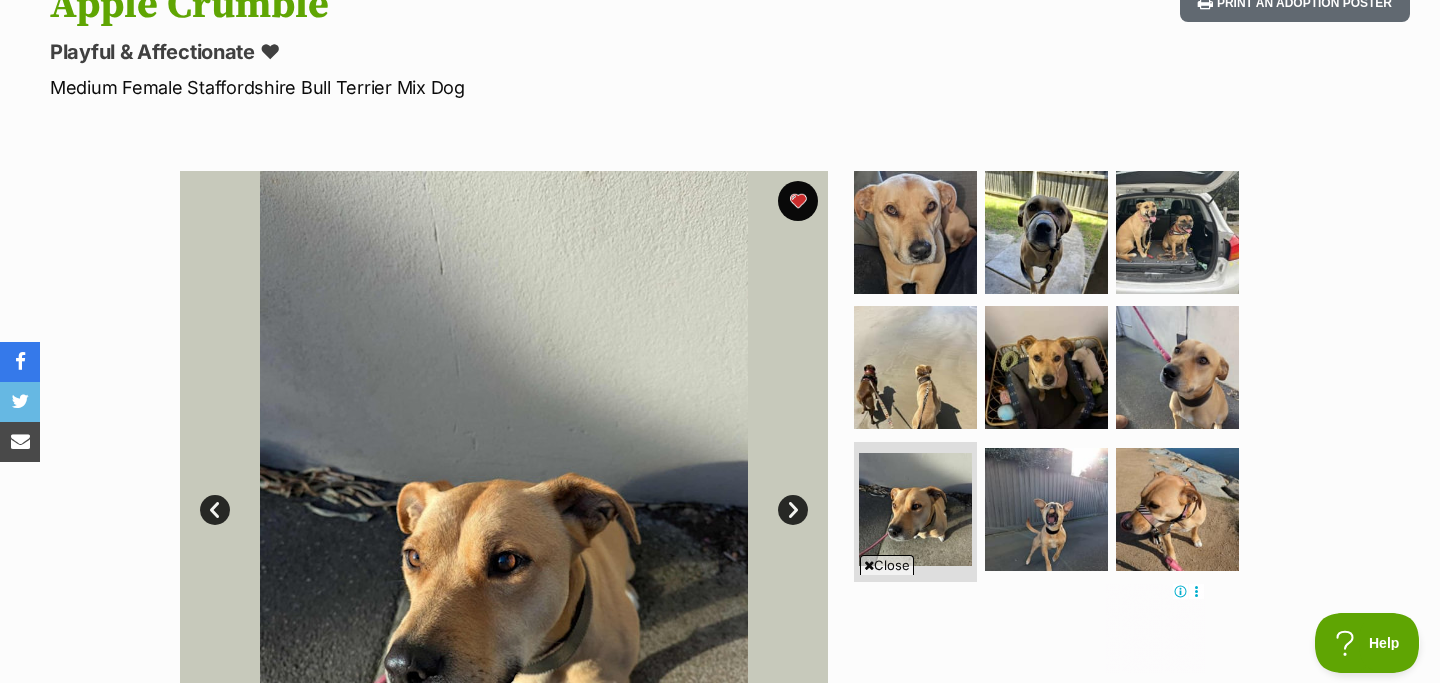 scroll, scrollTop: 0, scrollLeft: 0, axis: both 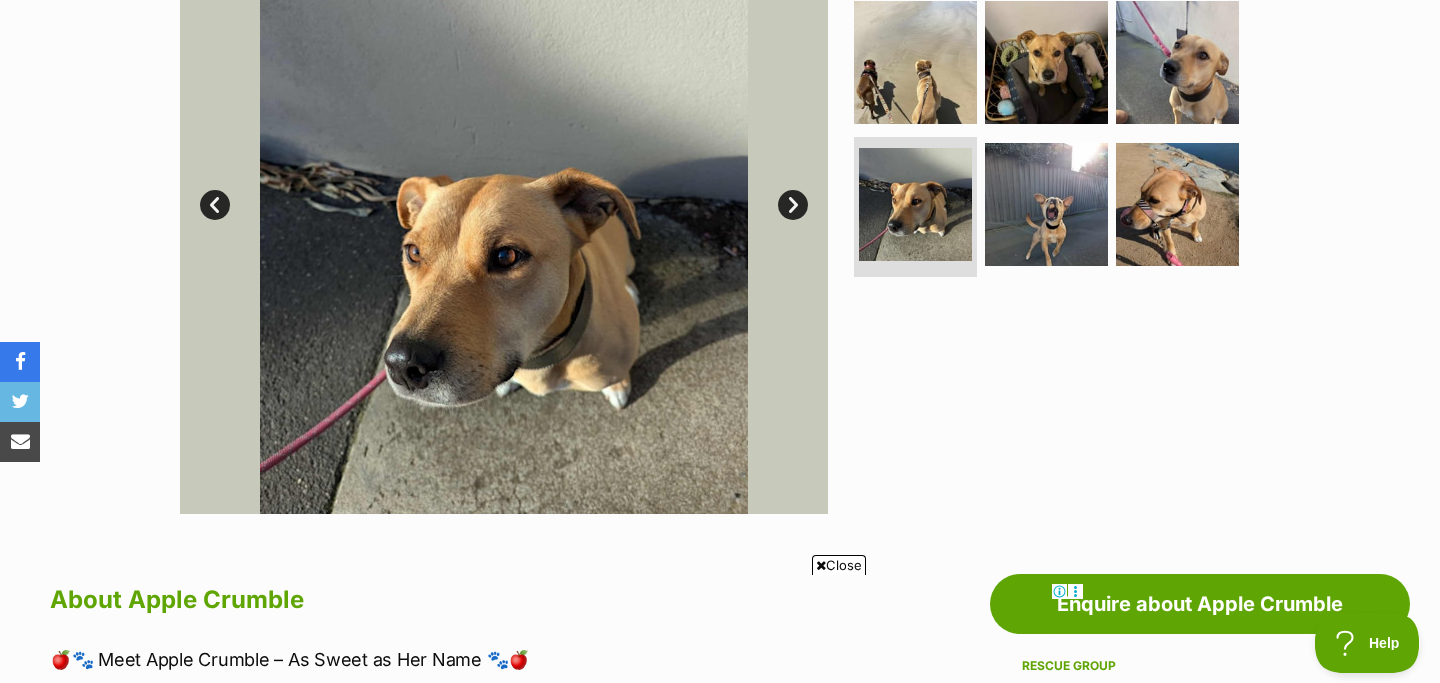click on "Next" at bounding box center [793, 205] 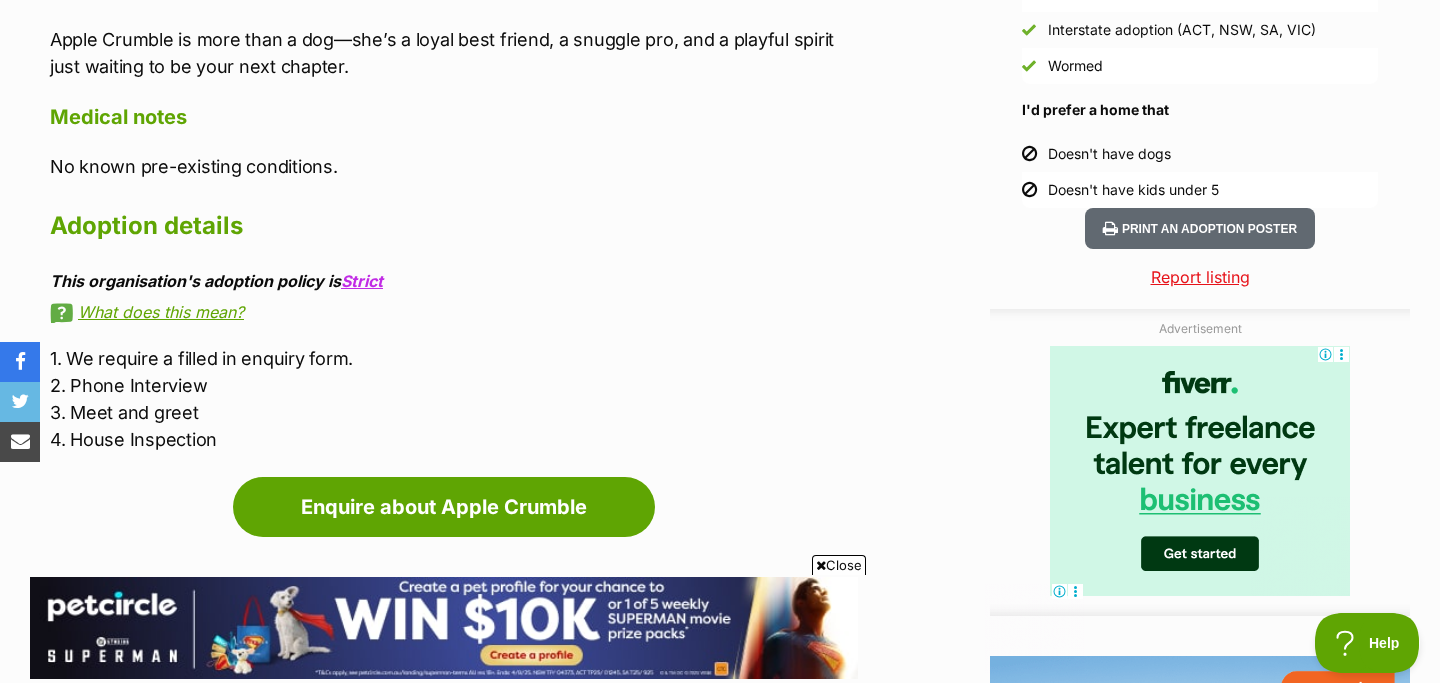 scroll, scrollTop: 2002, scrollLeft: 0, axis: vertical 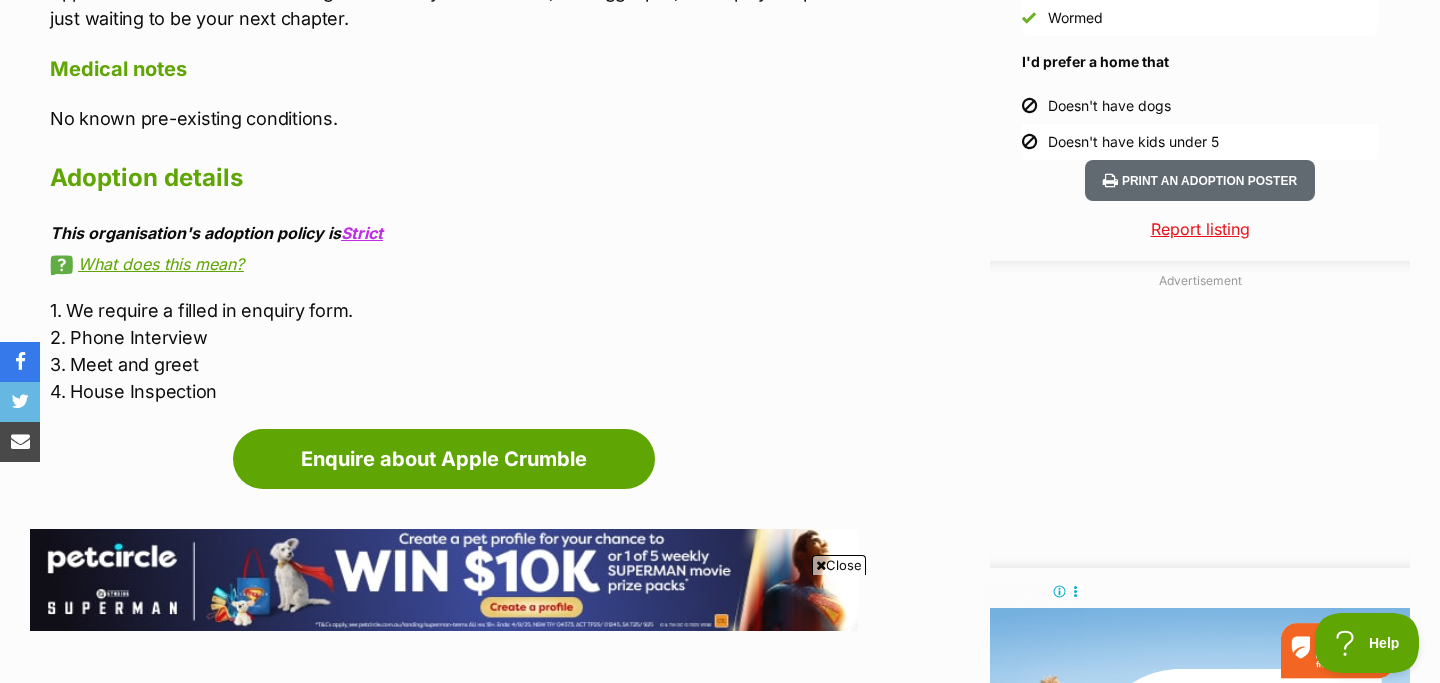 click on "What does this mean?" at bounding box center (454, 264) 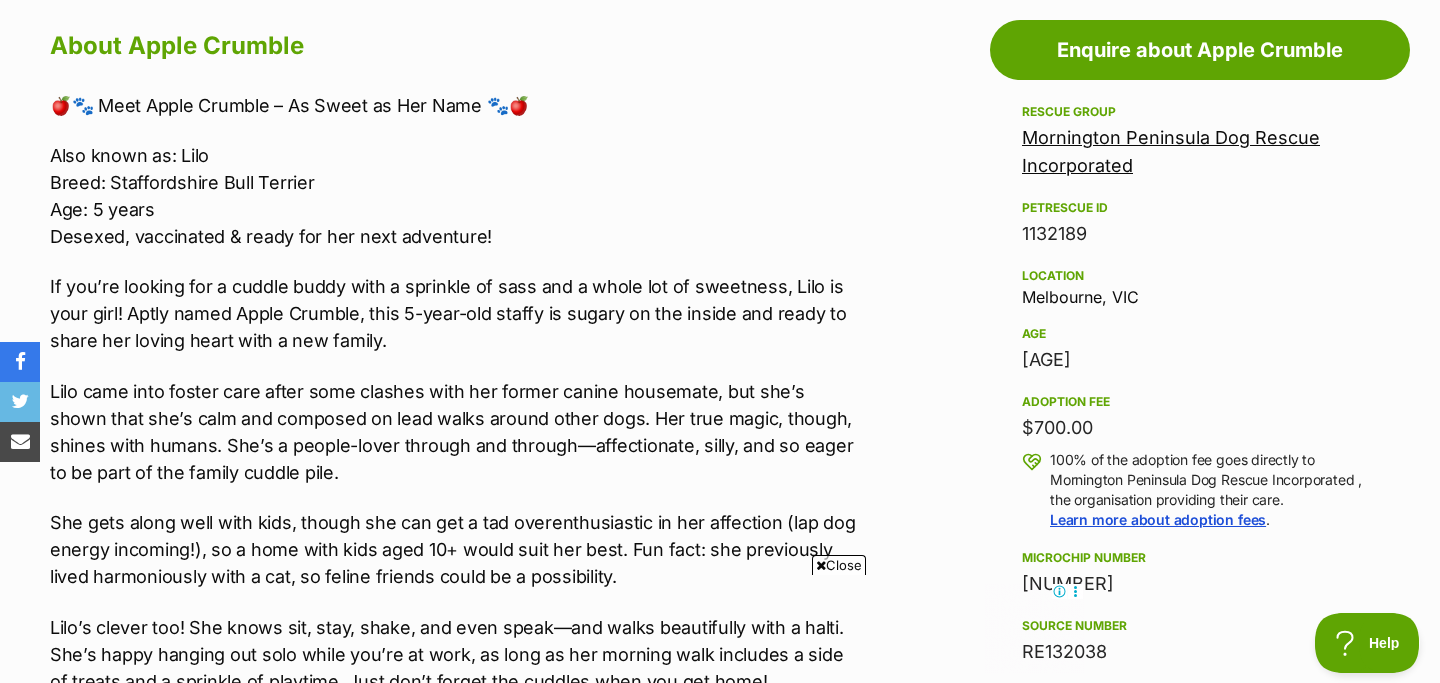 scroll, scrollTop: 1102, scrollLeft: 0, axis: vertical 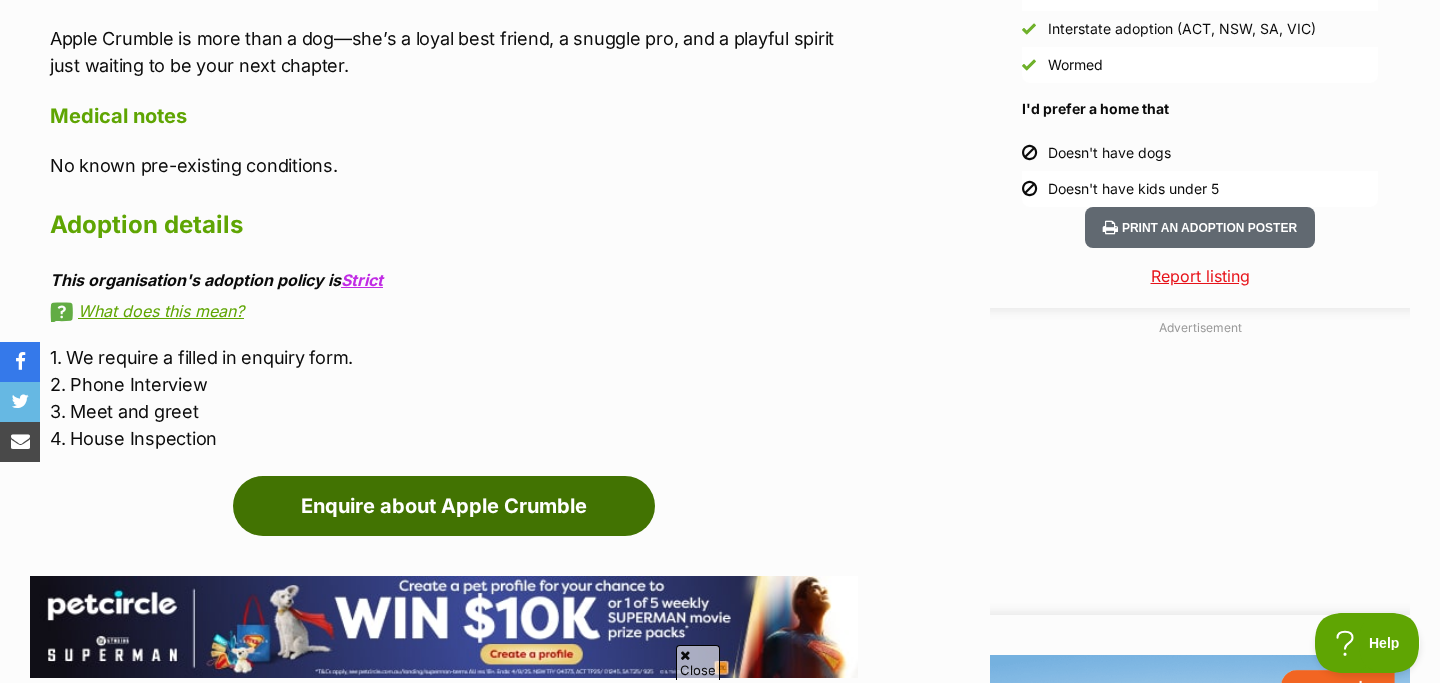 click on "Enquire about Apple Crumble" at bounding box center [444, 506] 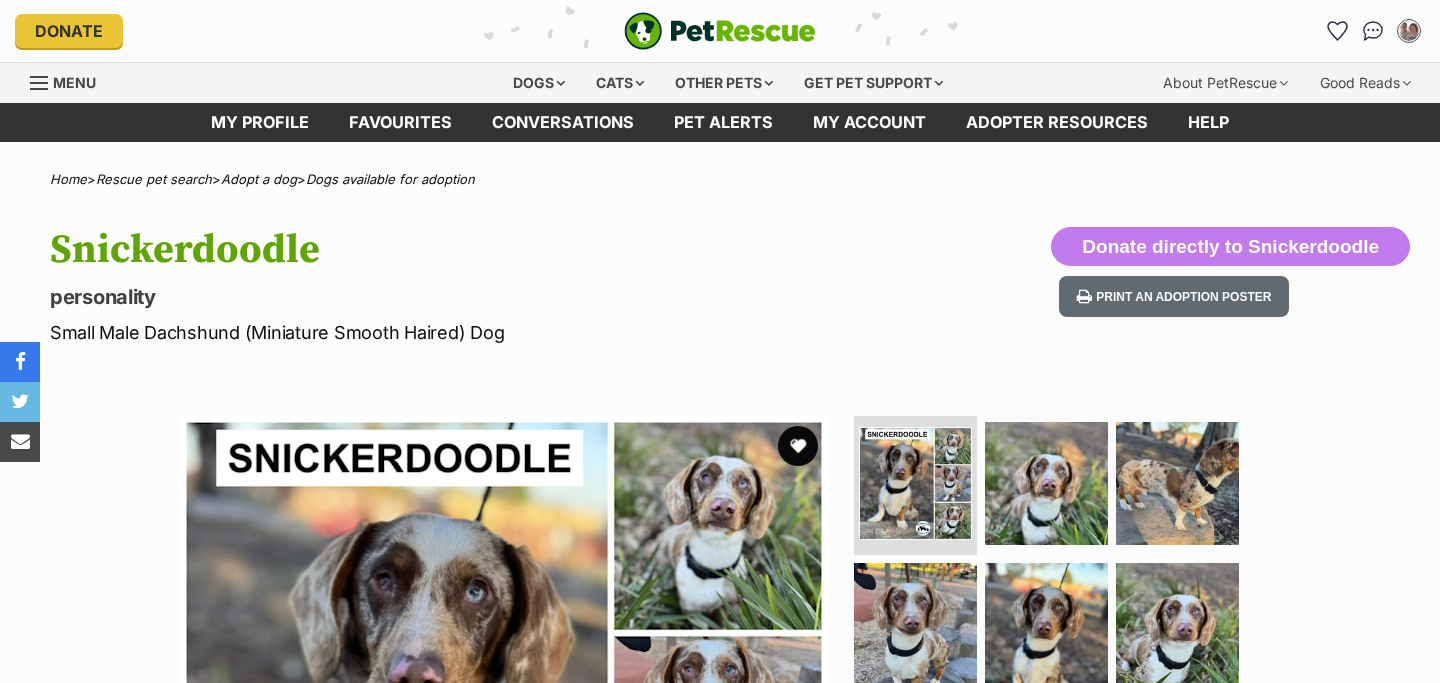 scroll, scrollTop: 0, scrollLeft: 0, axis: both 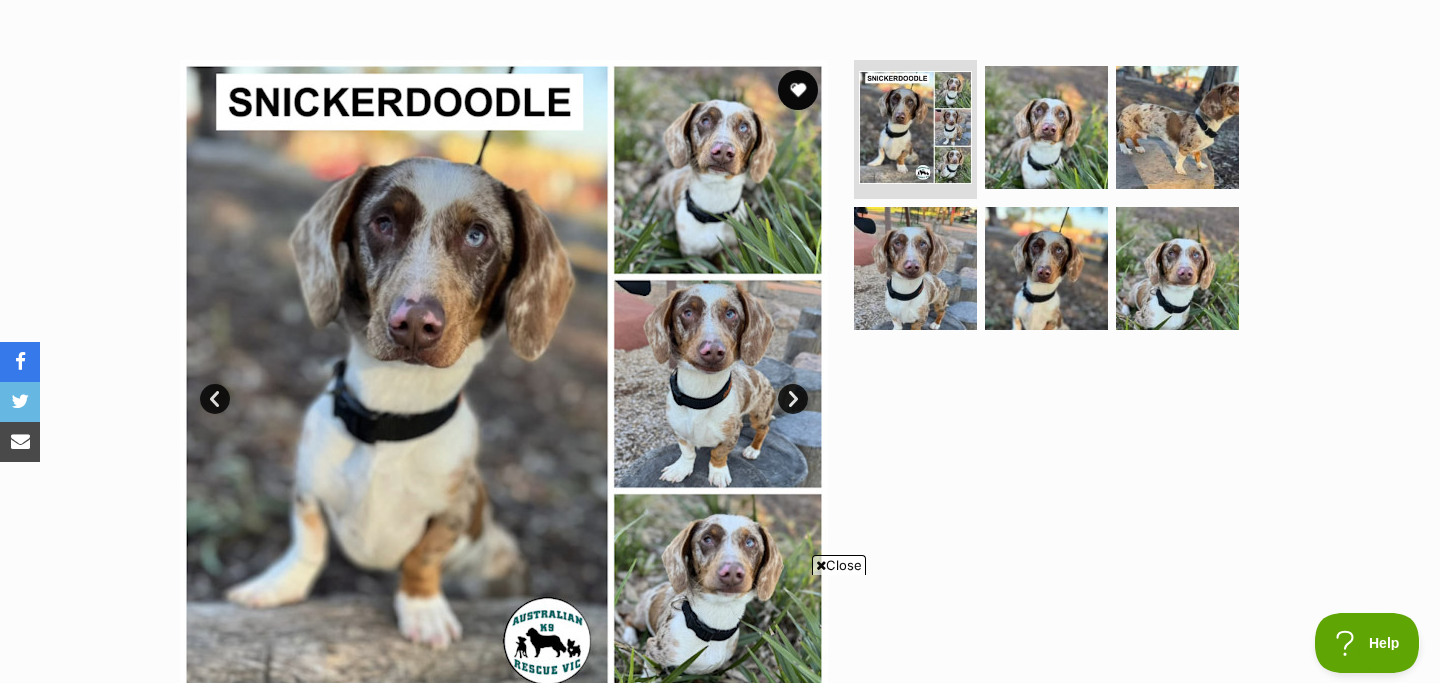 click on "Next" at bounding box center [793, 399] 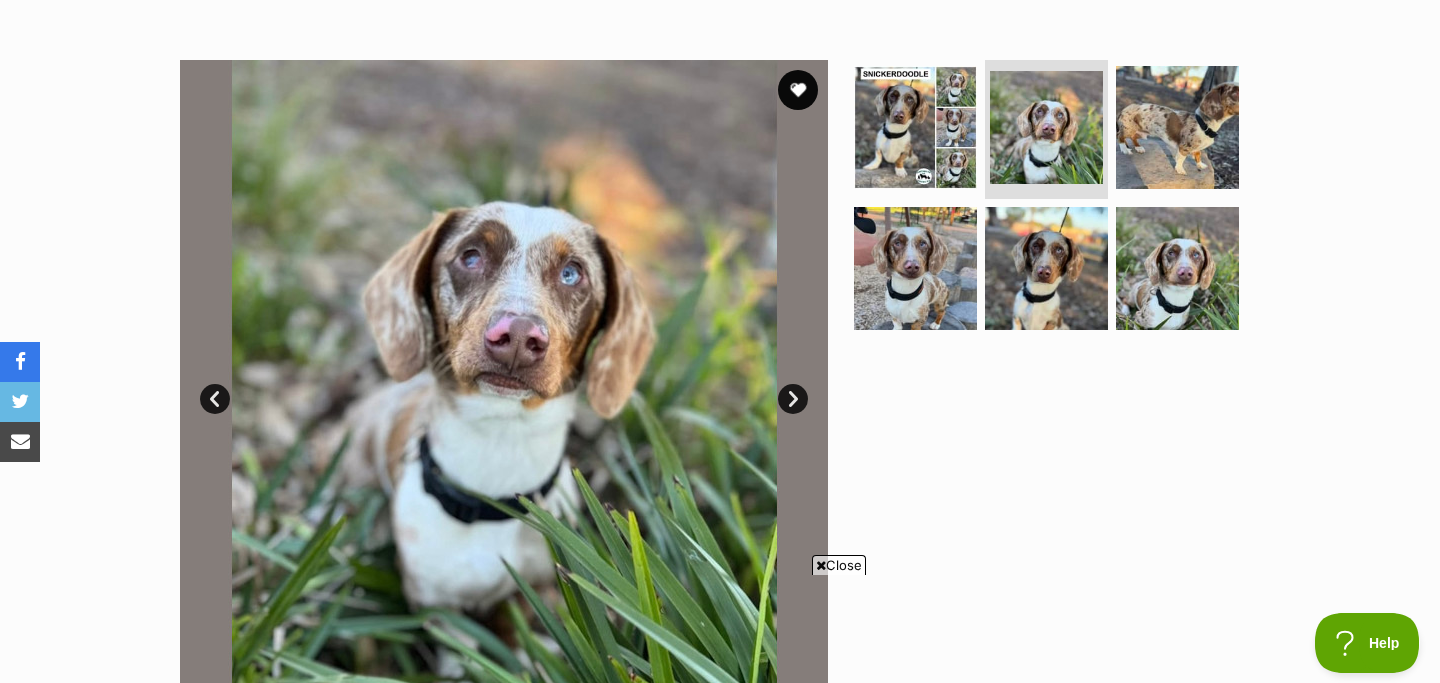 click on "Next" at bounding box center [793, 399] 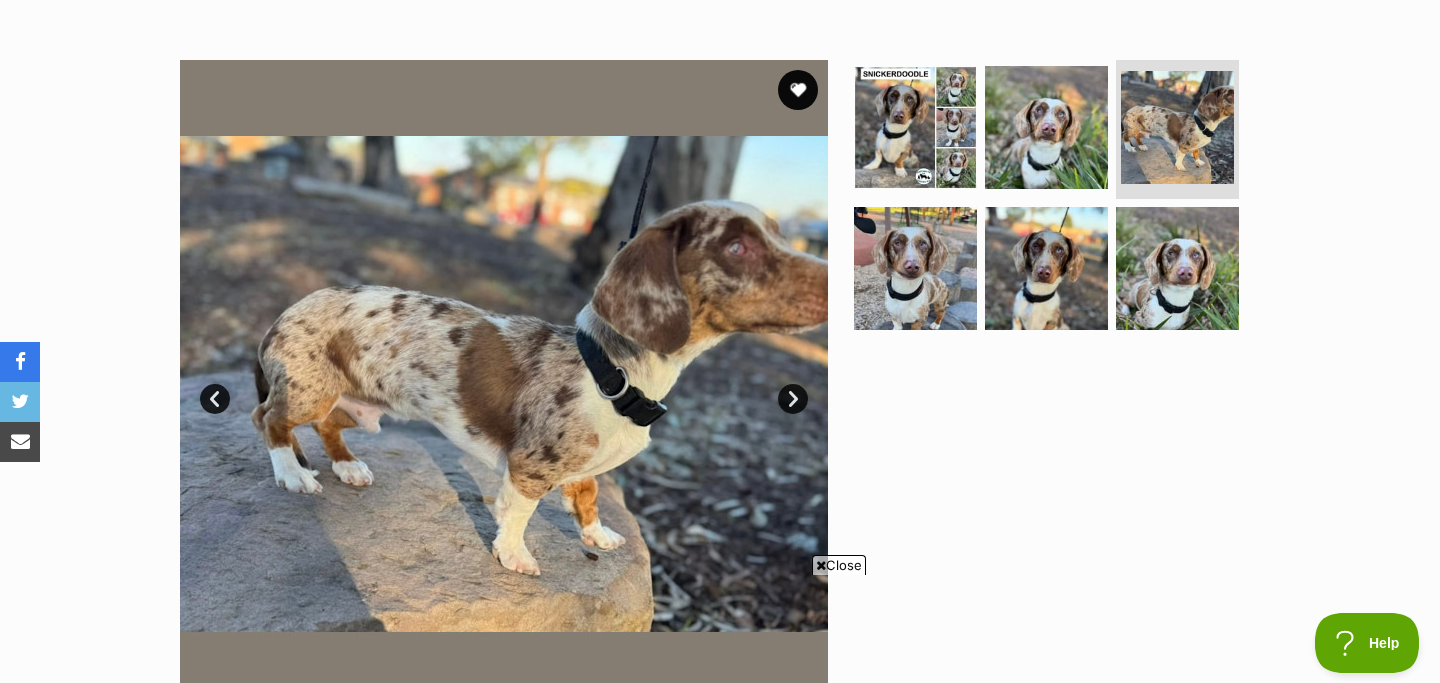 click on "Next" at bounding box center [793, 399] 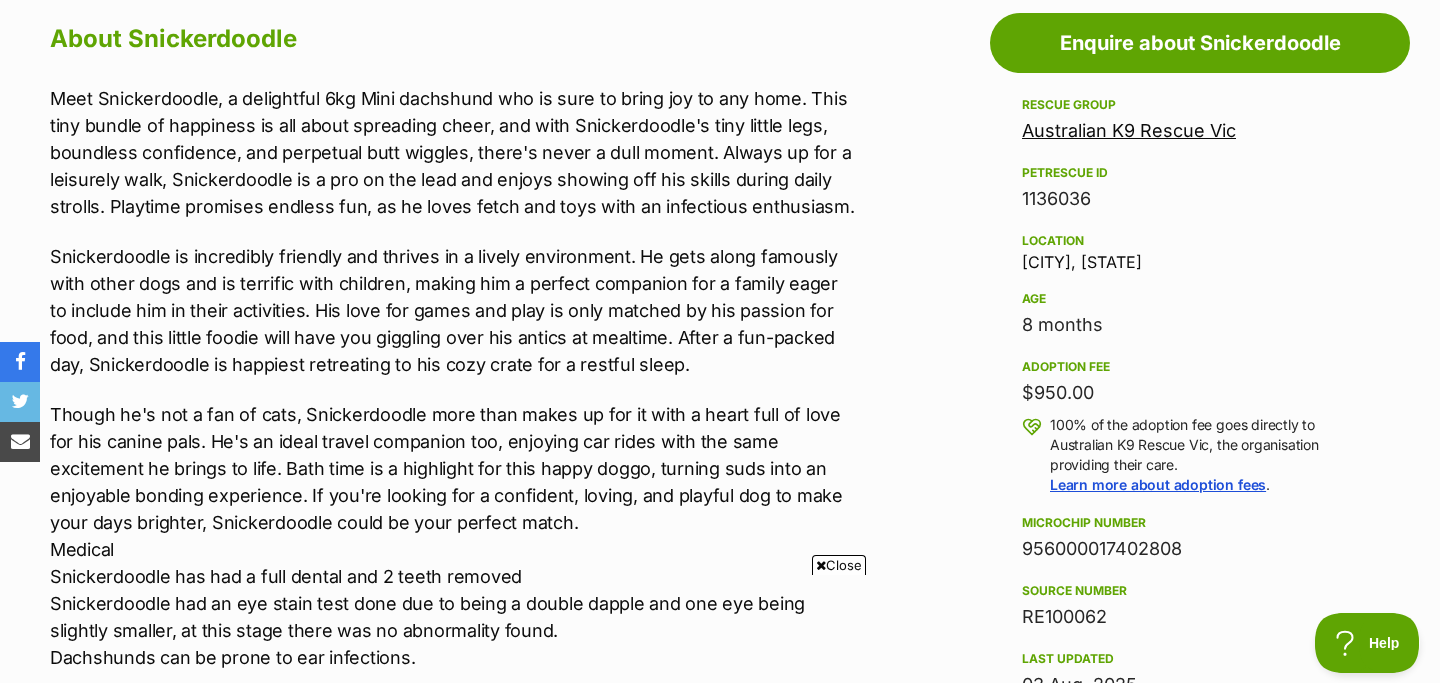 scroll, scrollTop: 1093, scrollLeft: 0, axis: vertical 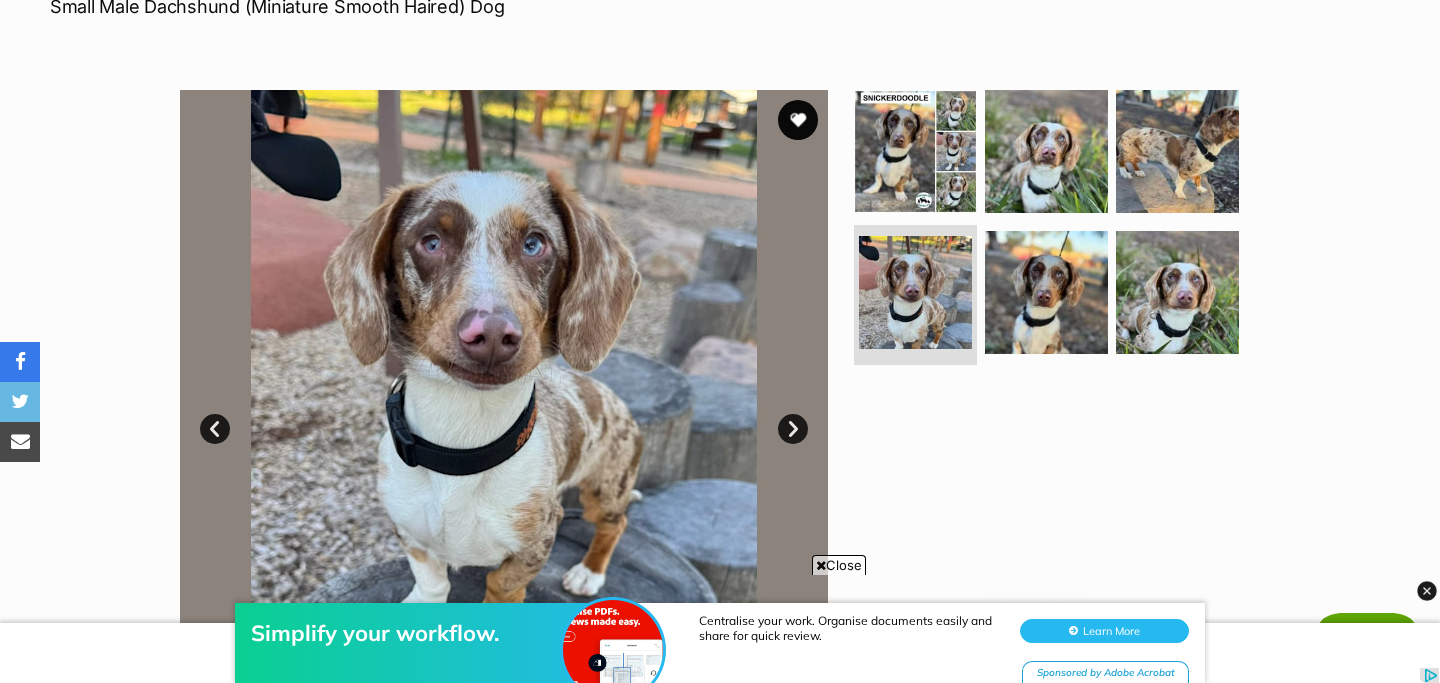 click on "Next" at bounding box center (793, 429) 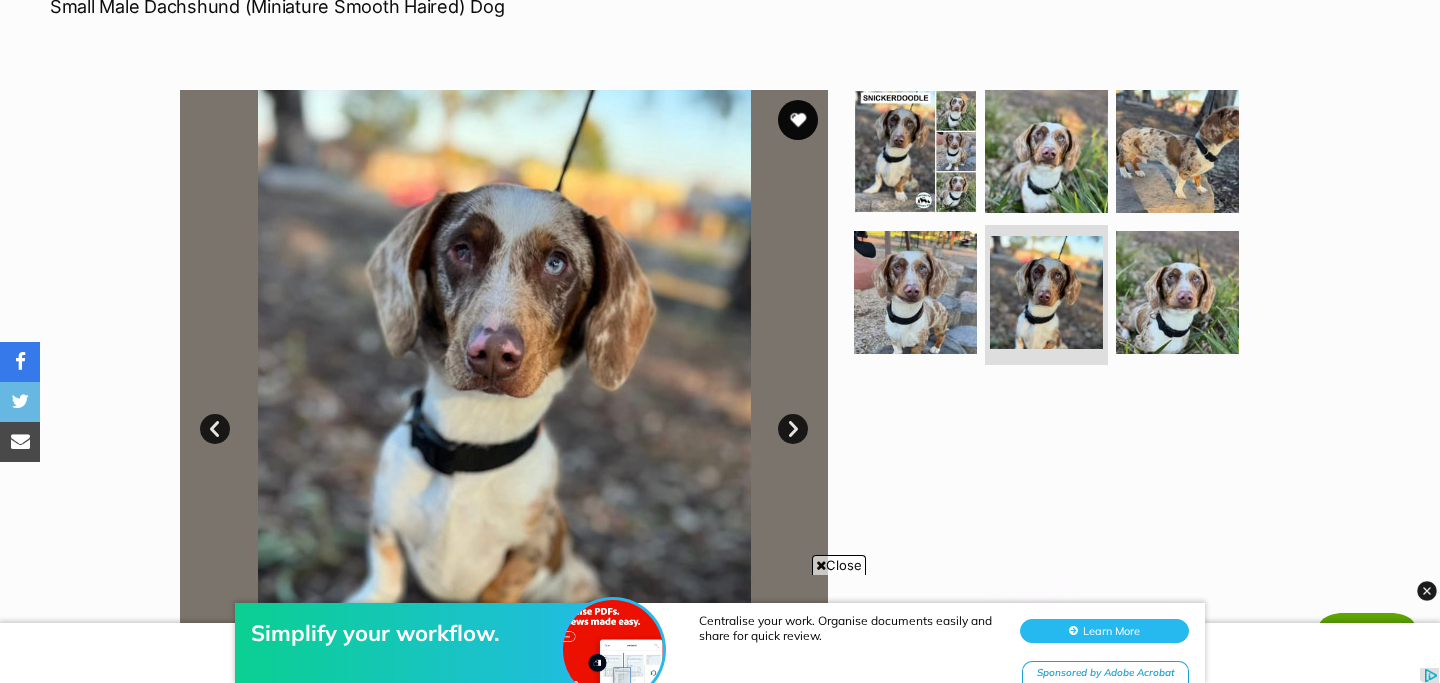 click on "Next" at bounding box center [793, 429] 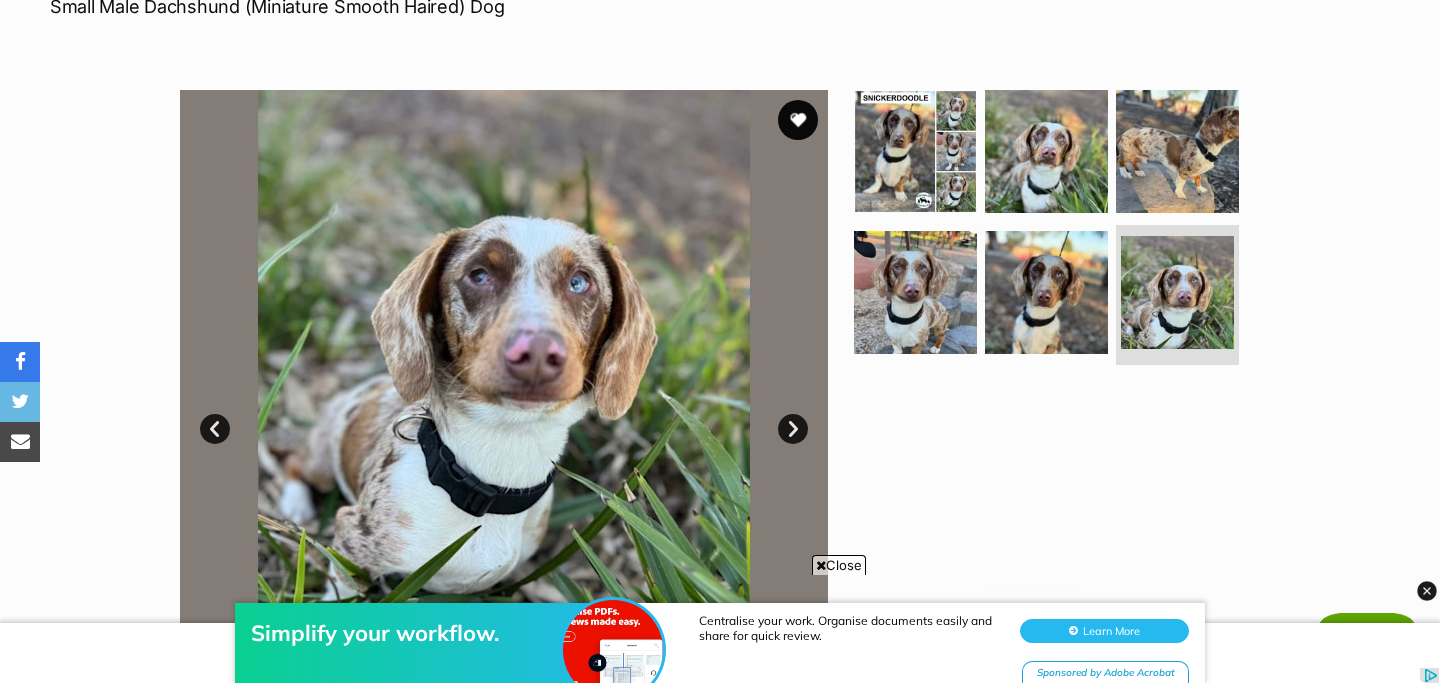 click on "Next" at bounding box center [793, 429] 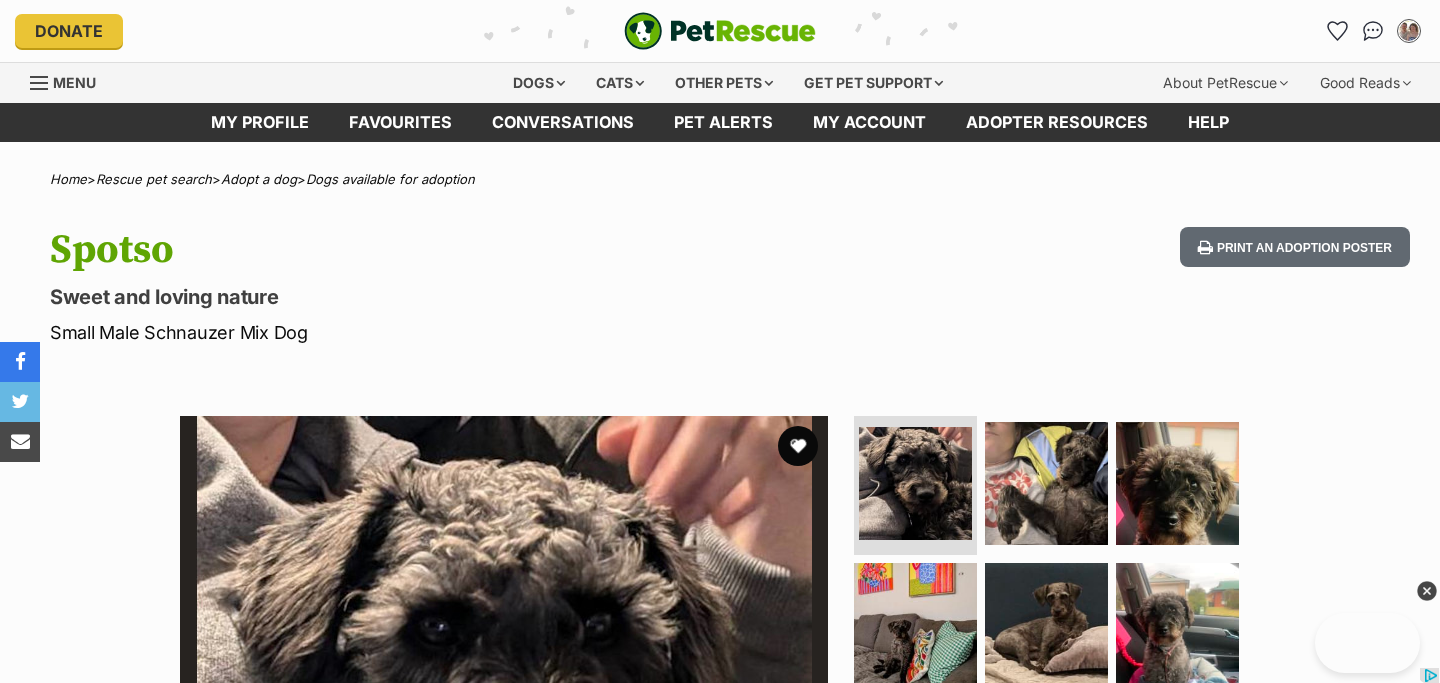 scroll, scrollTop: 0, scrollLeft: 0, axis: both 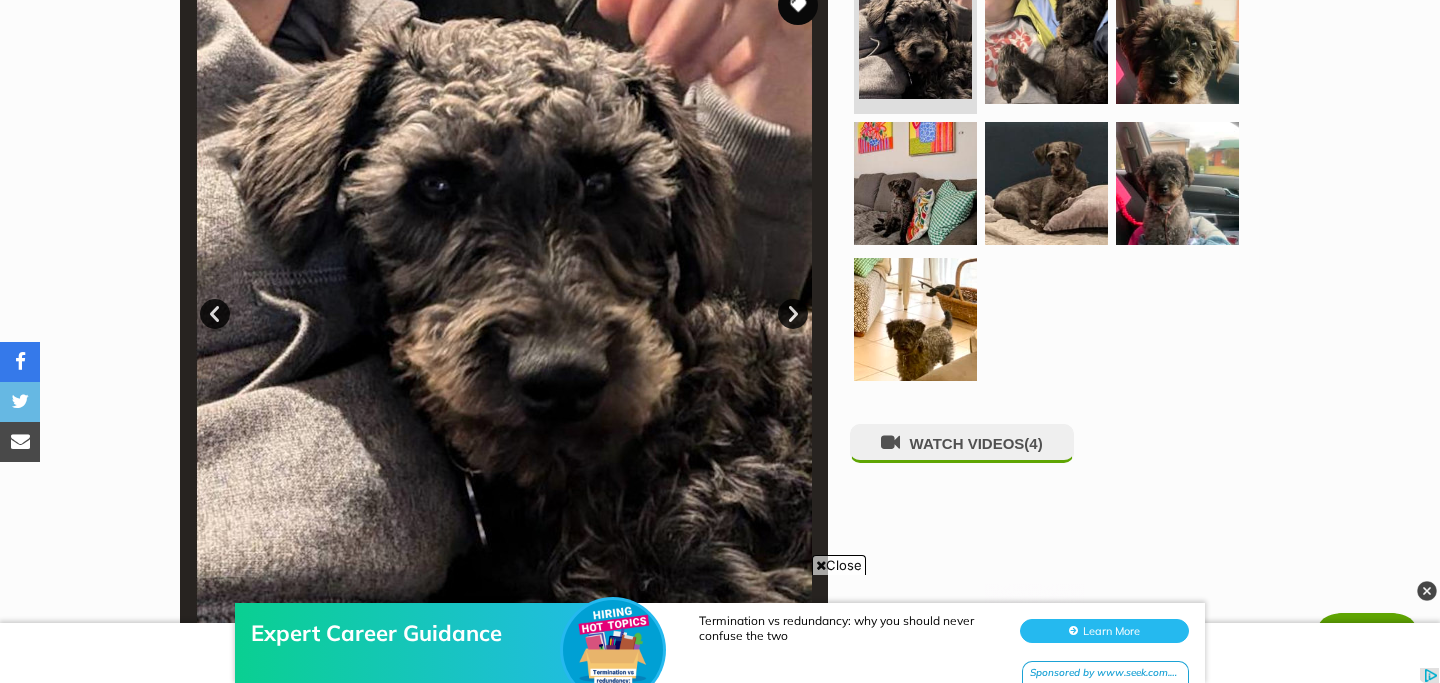click on "Next" at bounding box center (793, 314) 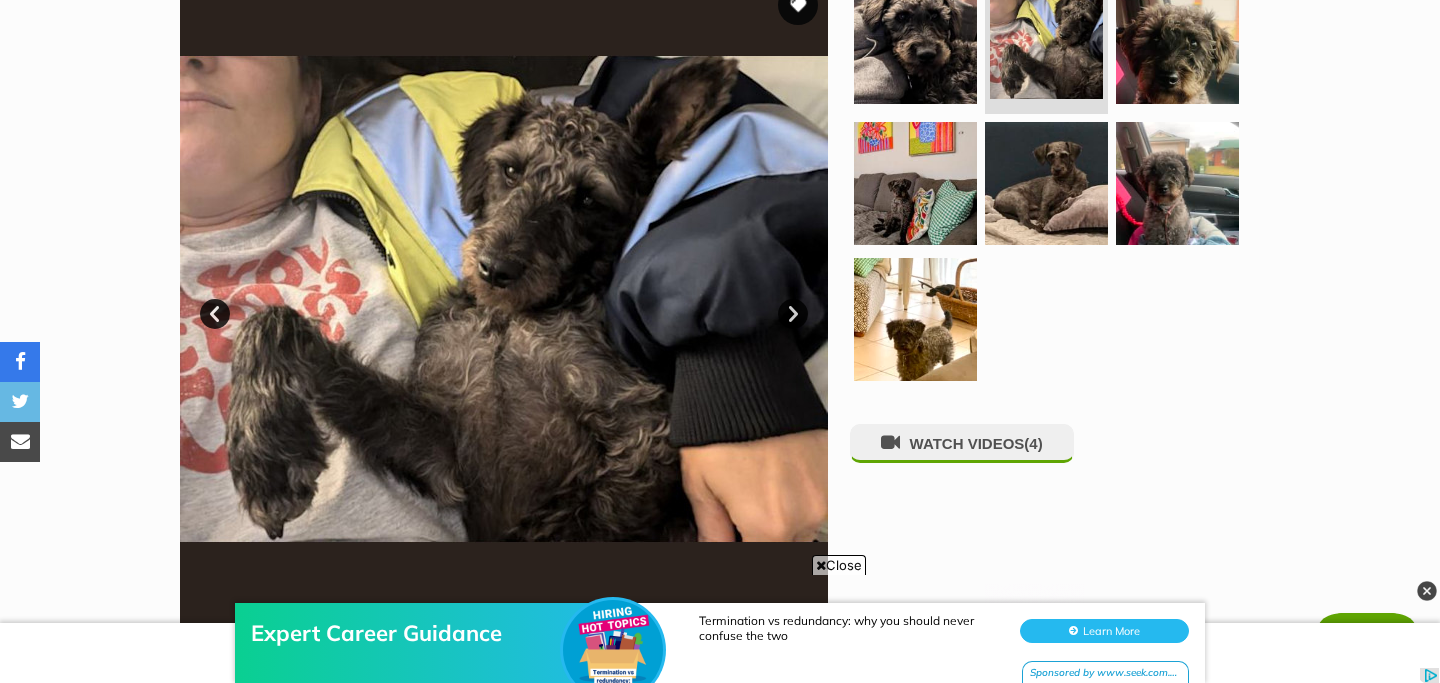 click on "Next" at bounding box center (793, 314) 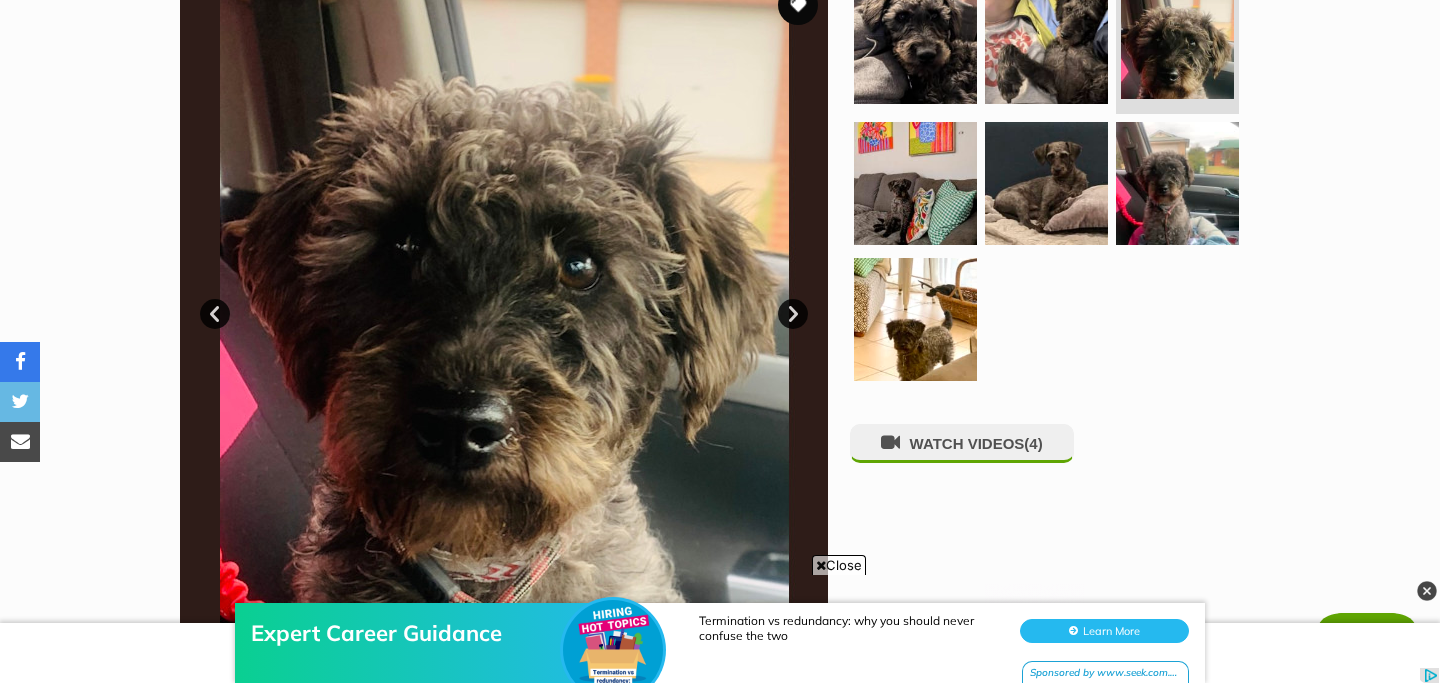 click on "Next" at bounding box center (793, 314) 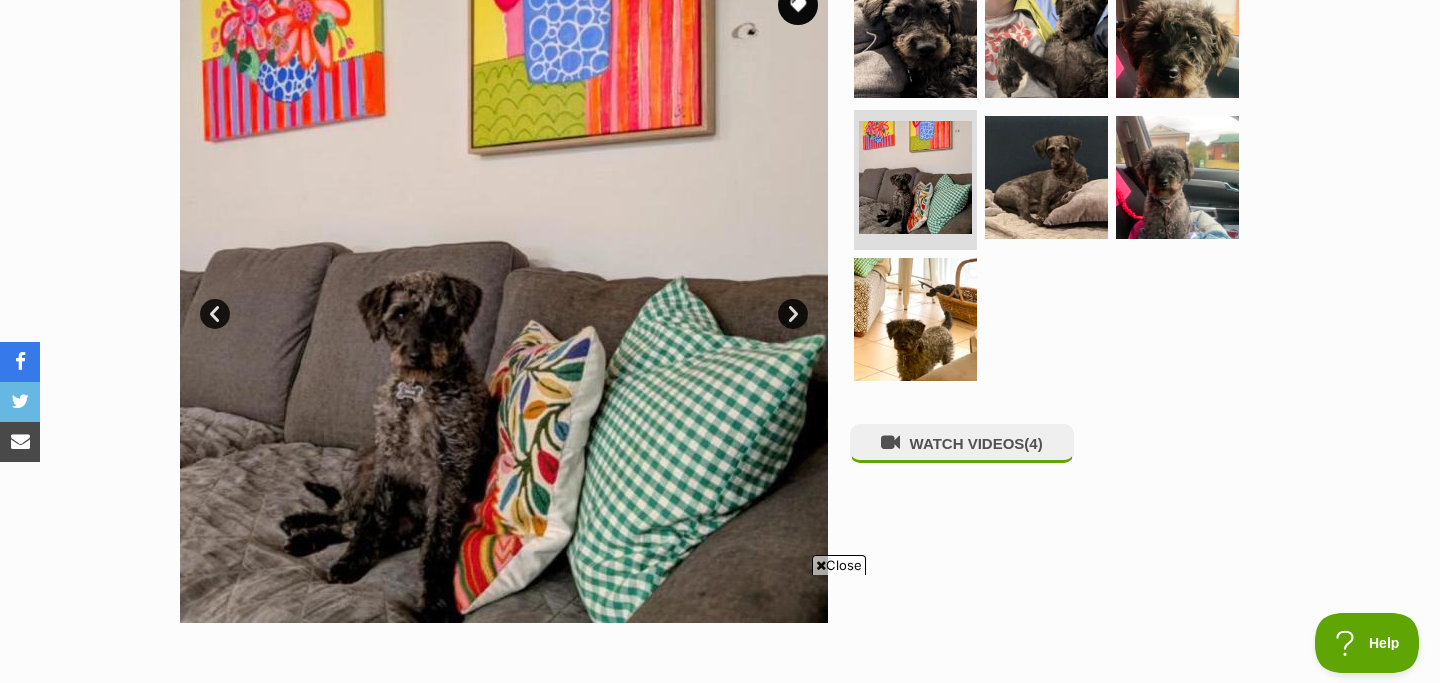 scroll, scrollTop: 0, scrollLeft: 0, axis: both 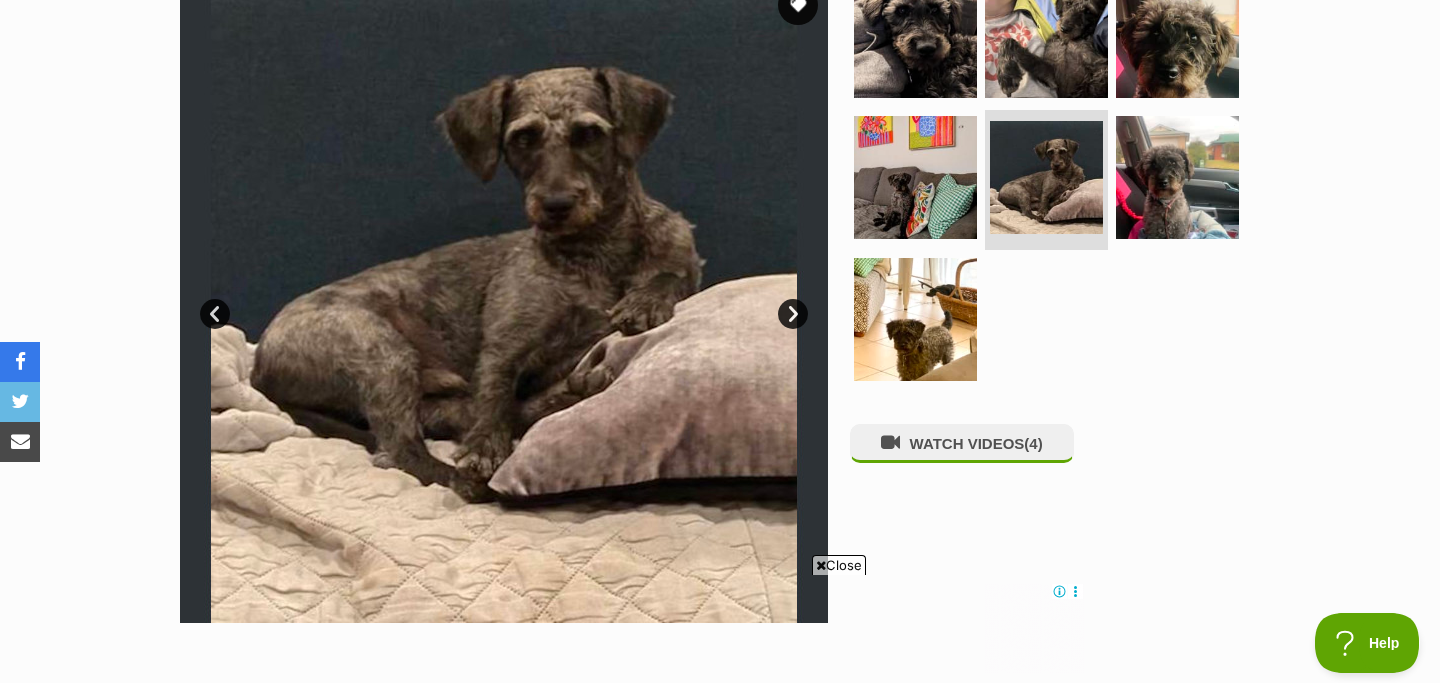 click on "Next" at bounding box center [793, 314] 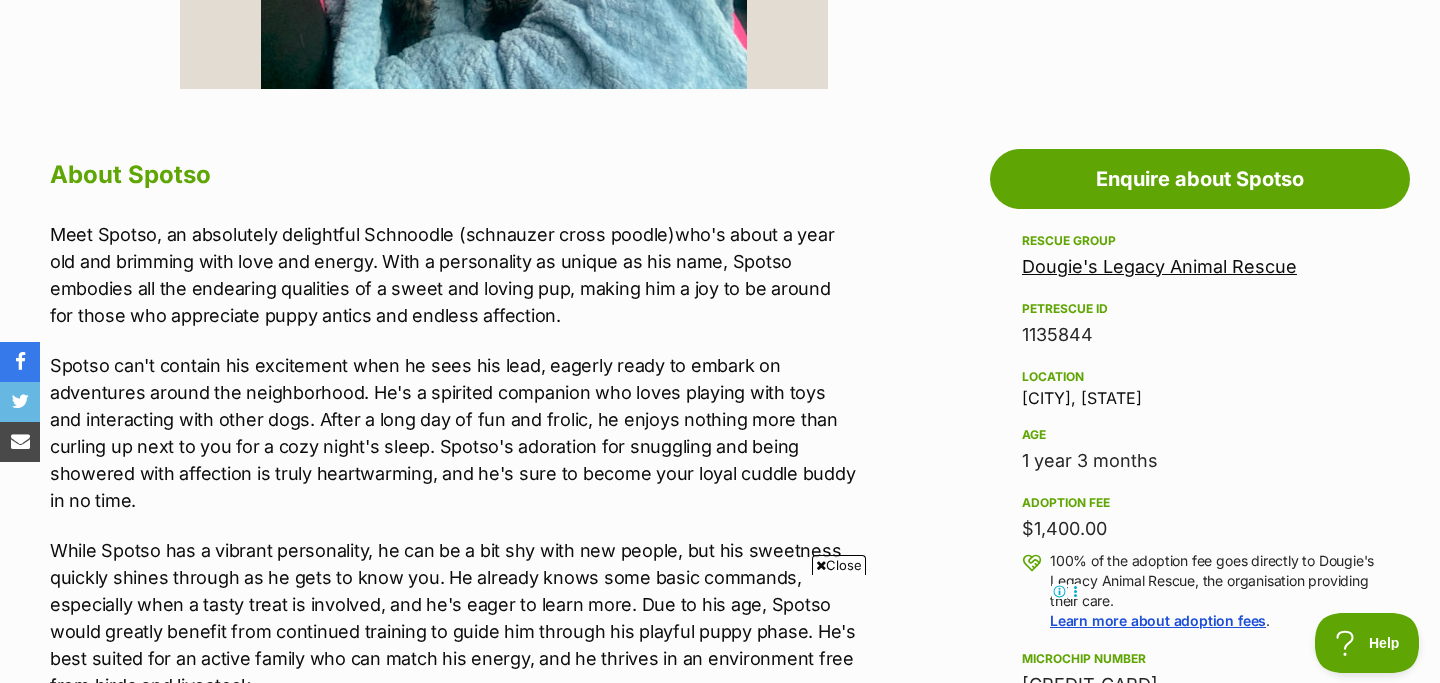 scroll, scrollTop: 1027, scrollLeft: 0, axis: vertical 